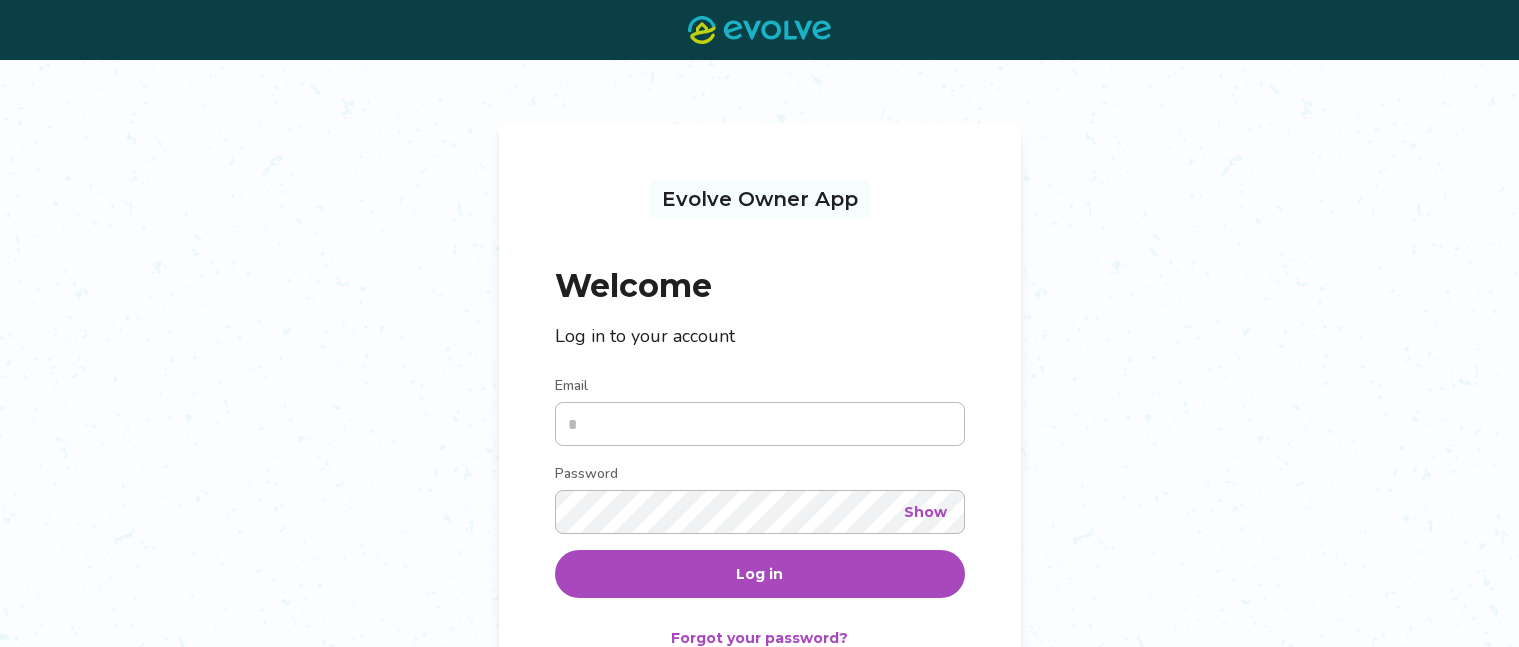 scroll, scrollTop: 0, scrollLeft: 0, axis: both 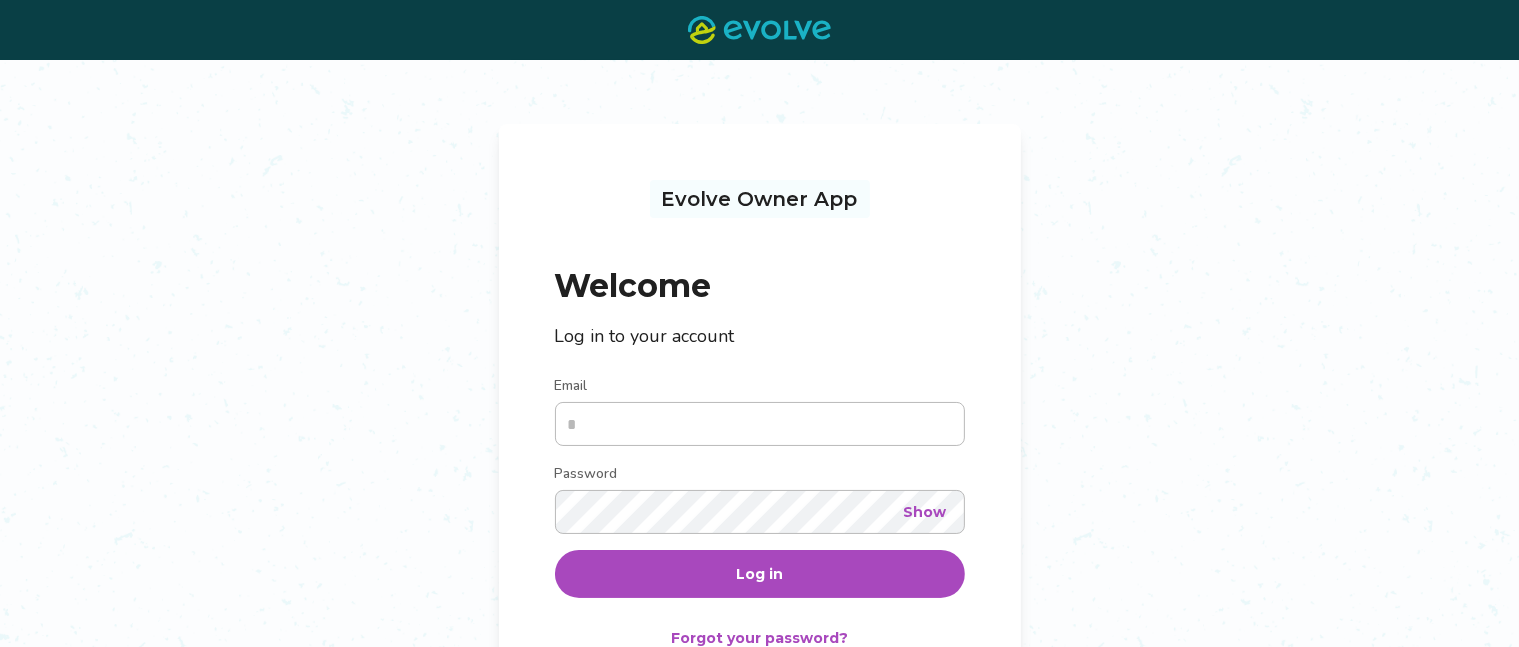 drag, startPoint x: 0, startPoint y: 0, endPoint x: 602, endPoint y: 421, distance: 734.60535 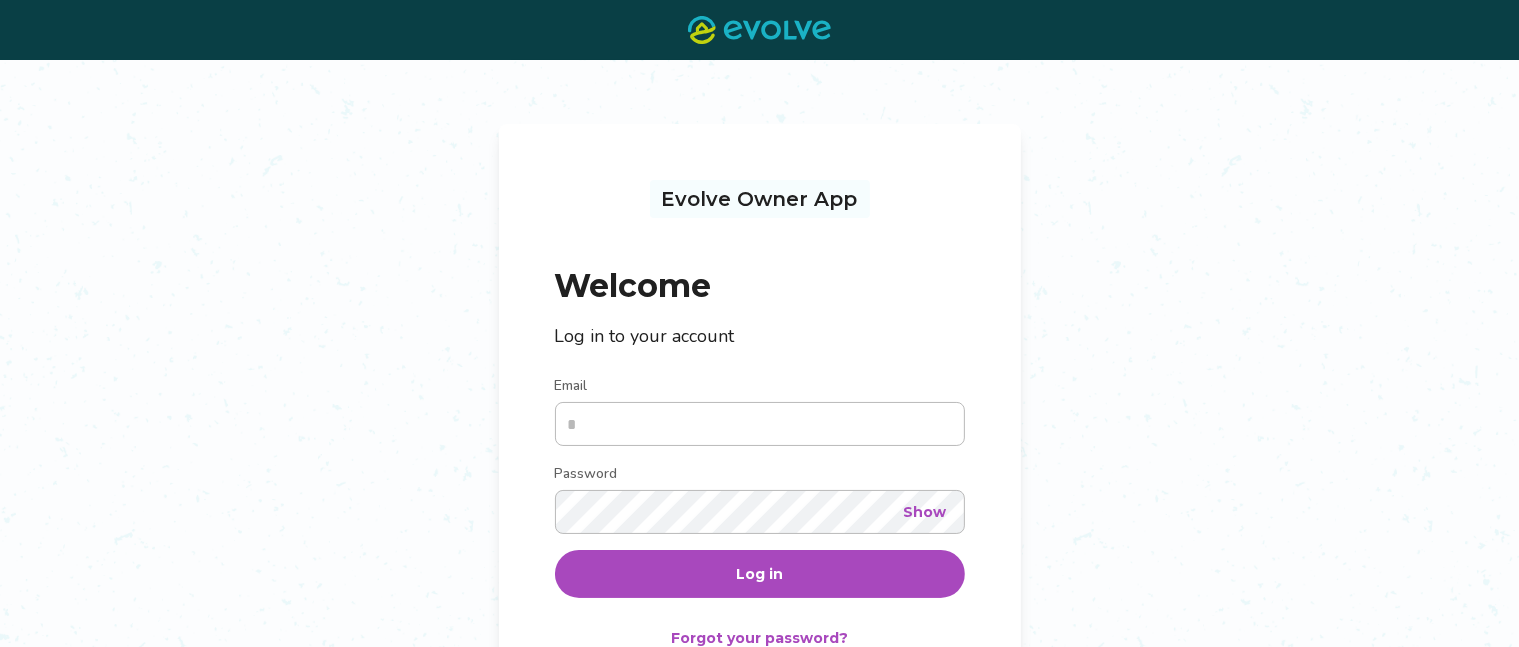 type on "**********" 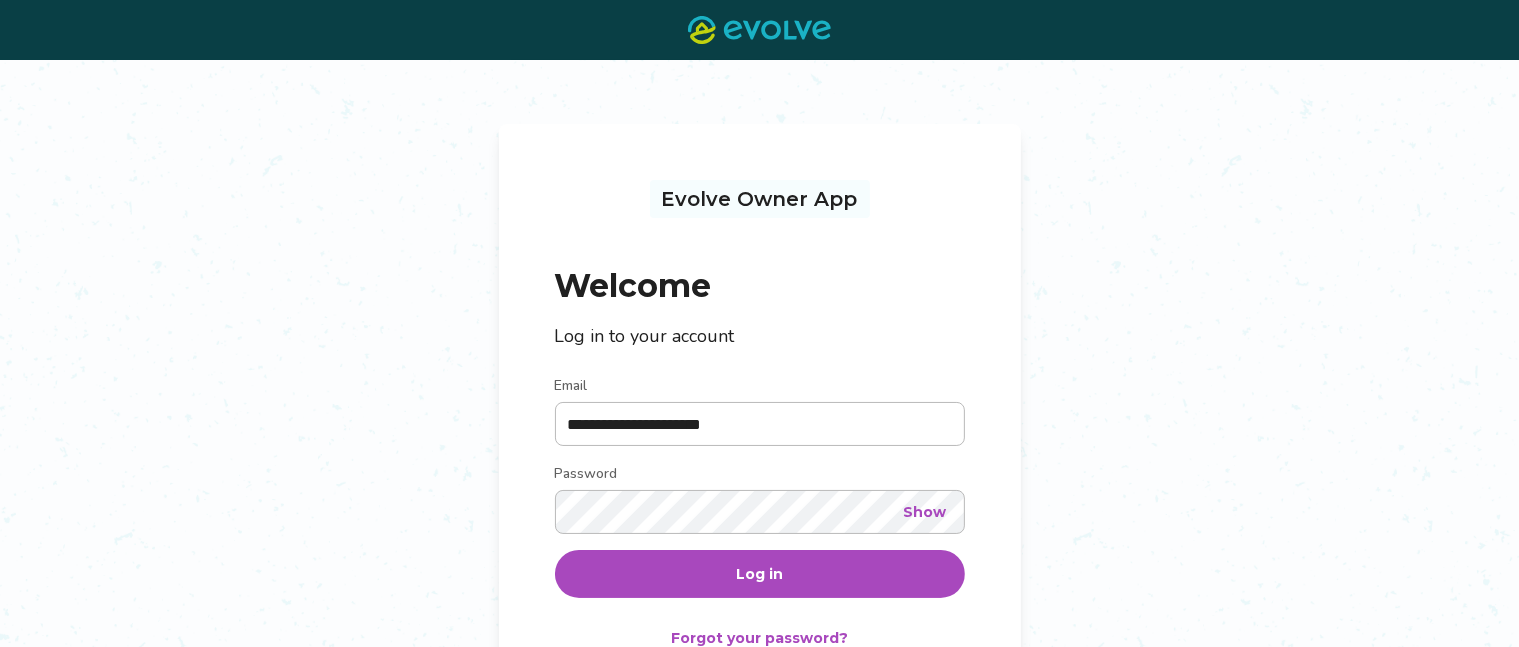 click on "Log in" at bounding box center [759, 574] 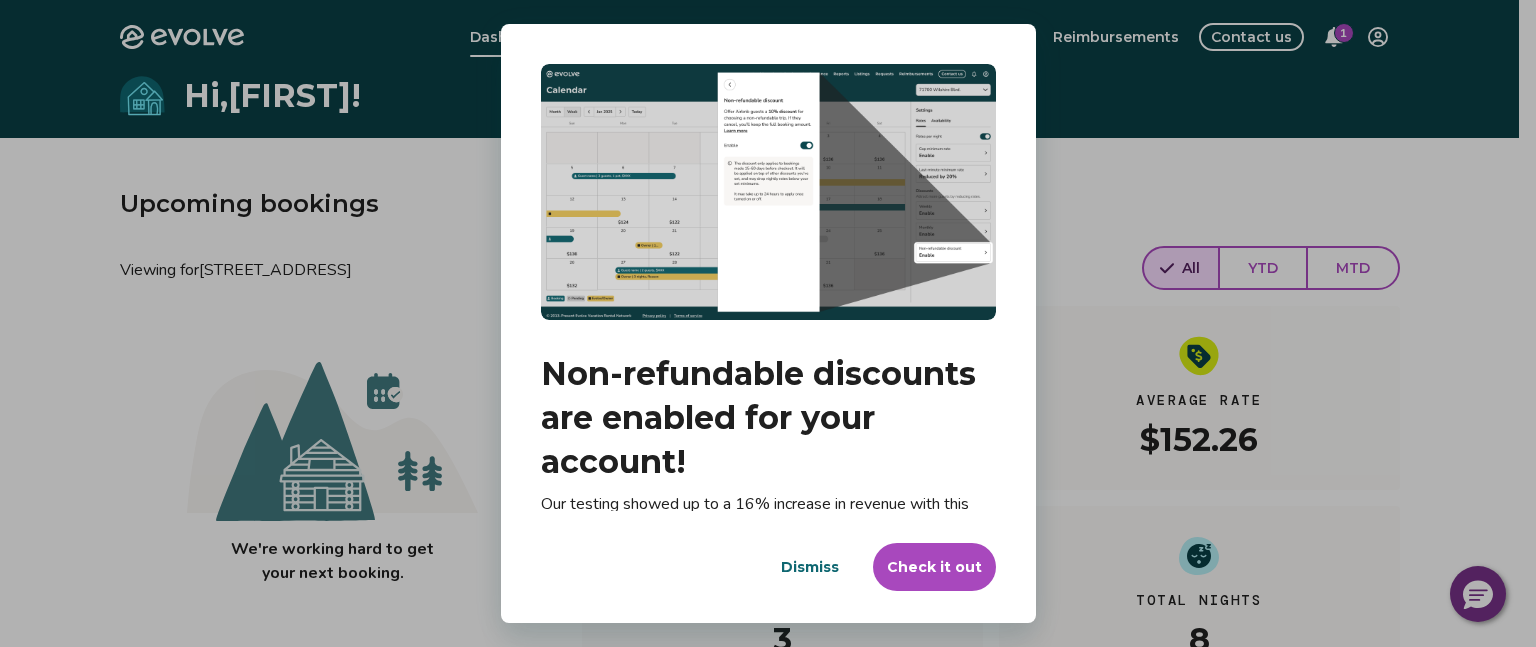 click on "Dismiss" at bounding box center [810, 567] 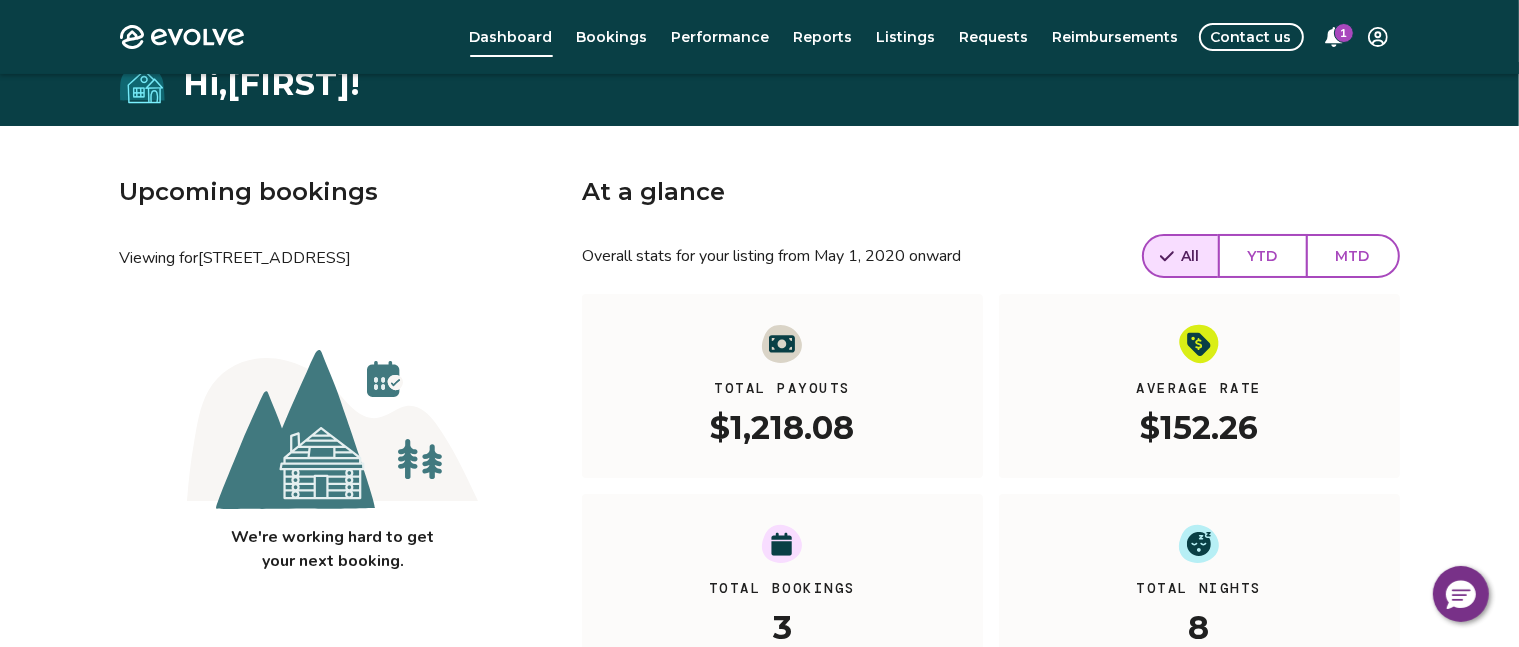 scroll, scrollTop: 0, scrollLeft: 0, axis: both 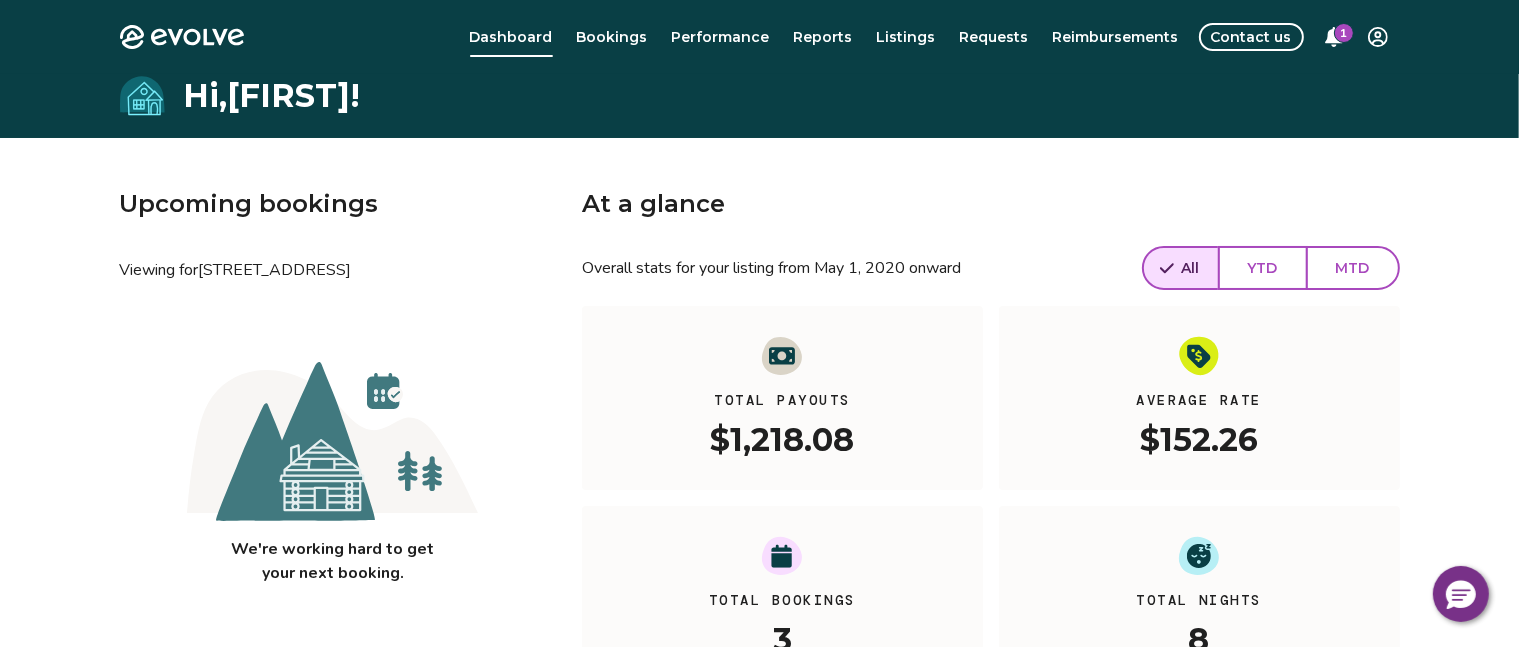 click on "1" at bounding box center [1344, 33] 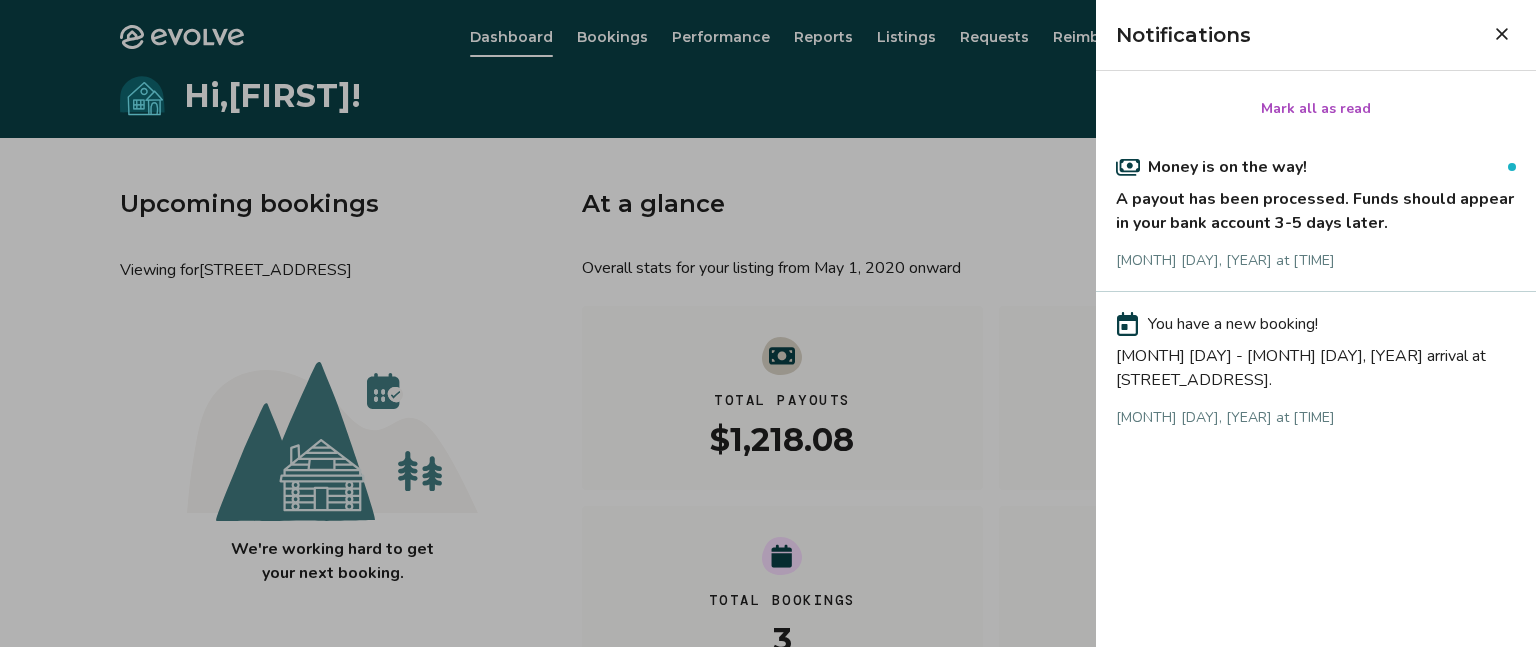 click 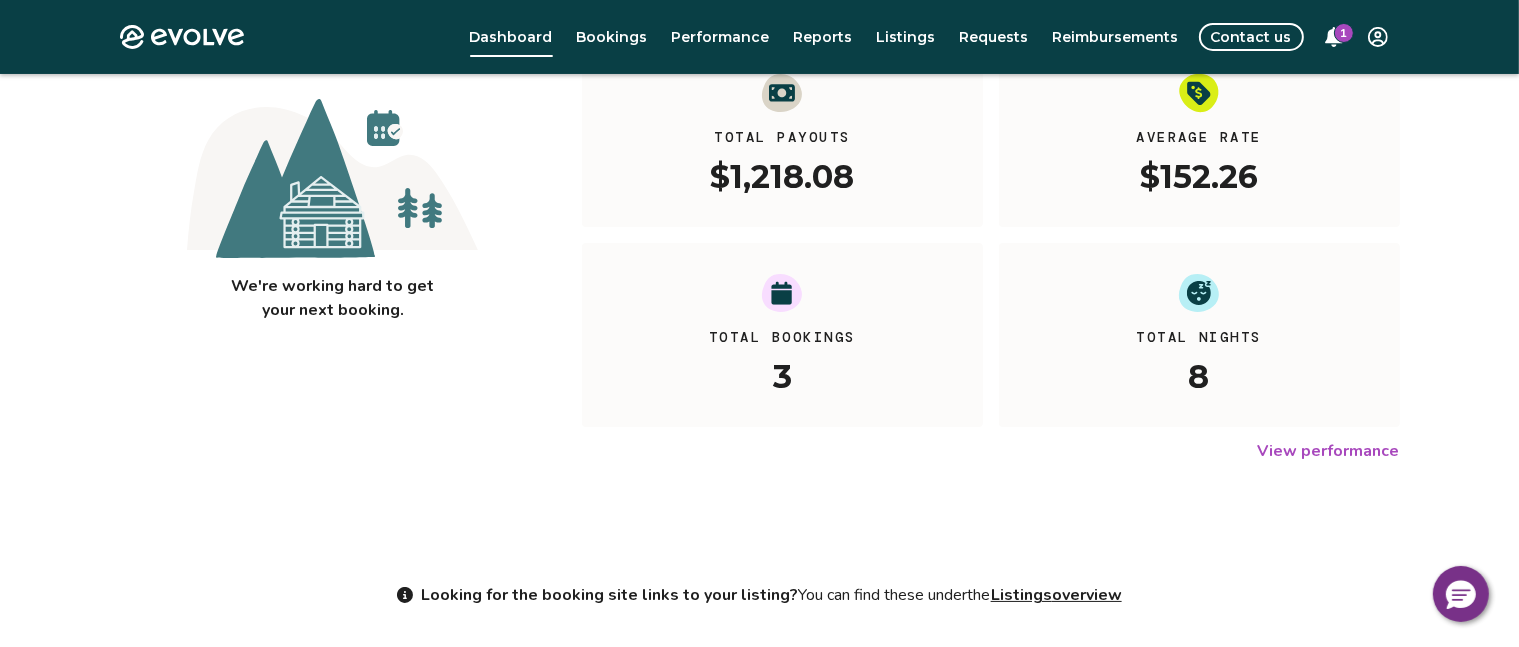 scroll, scrollTop: 37, scrollLeft: 0, axis: vertical 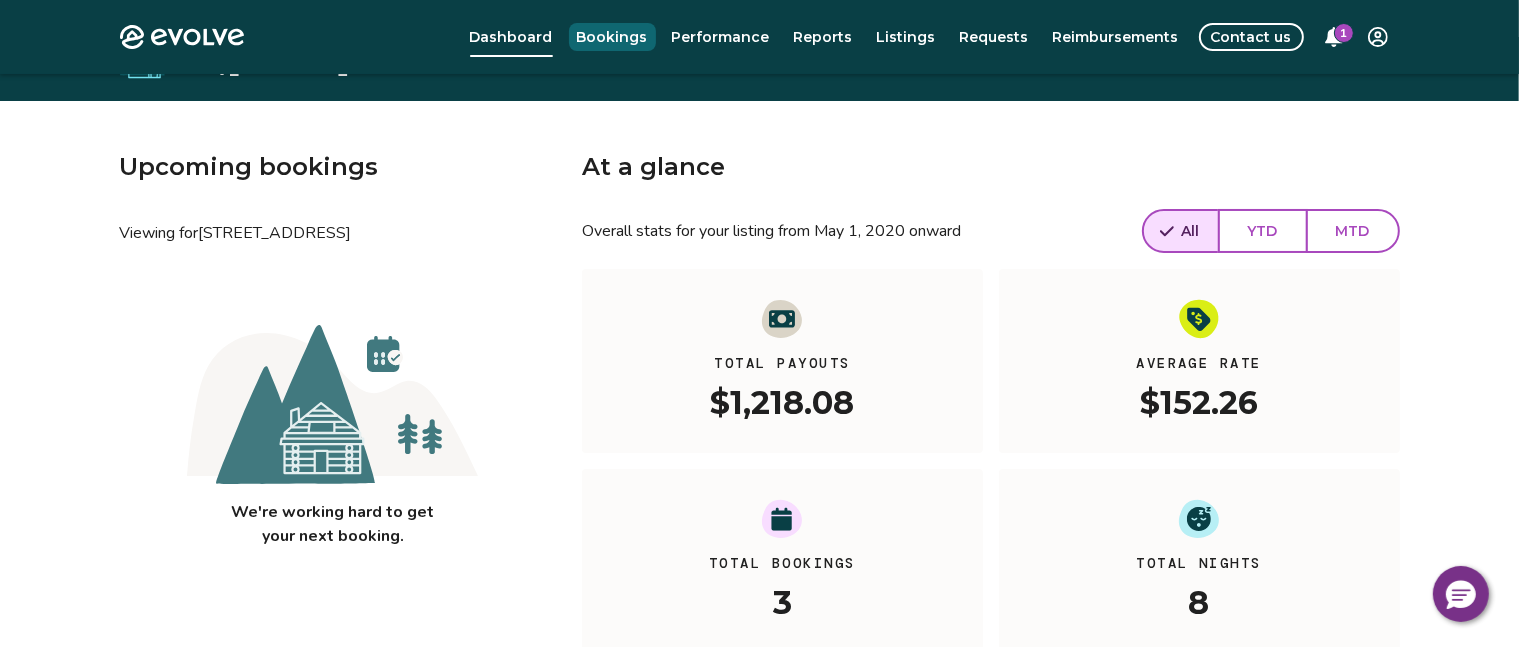 click on "Bookings" at bounding box center (612, 37) 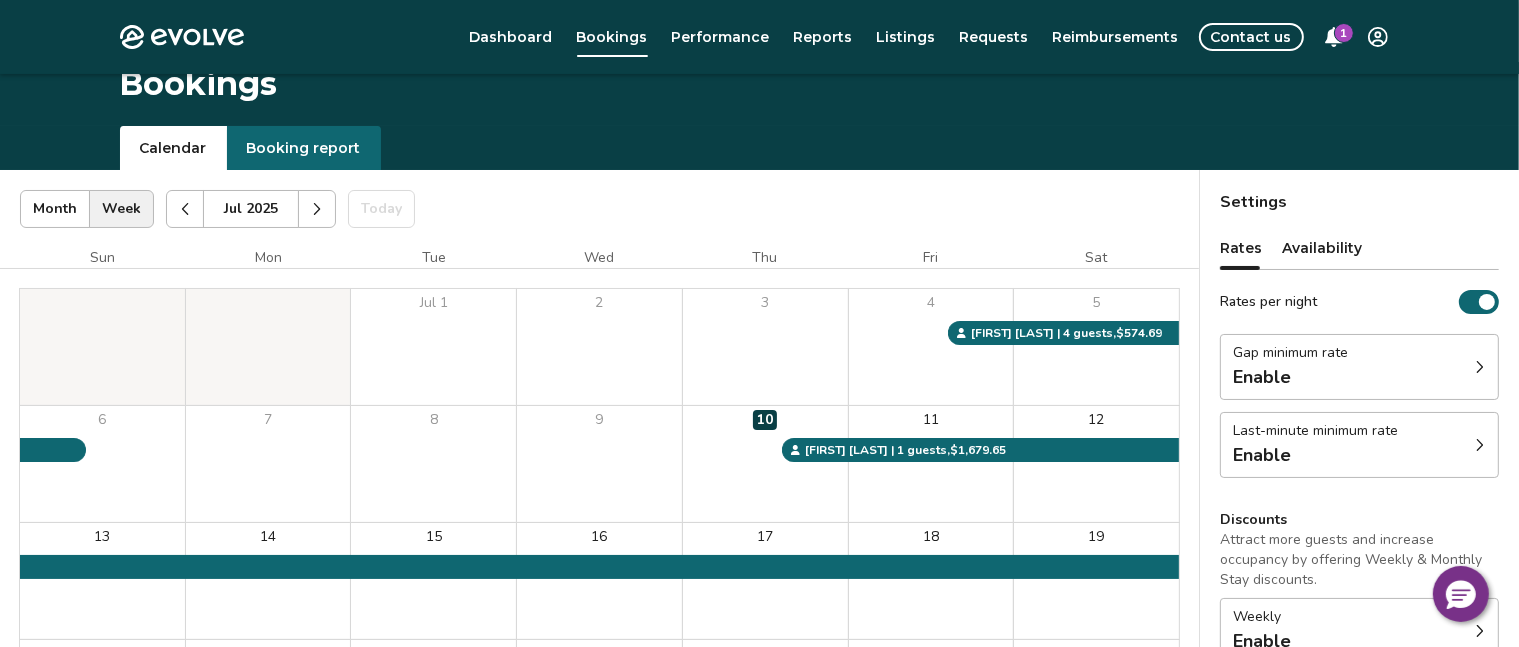scroll, scrollTop: 0, scrollLeft: 0, axis: both 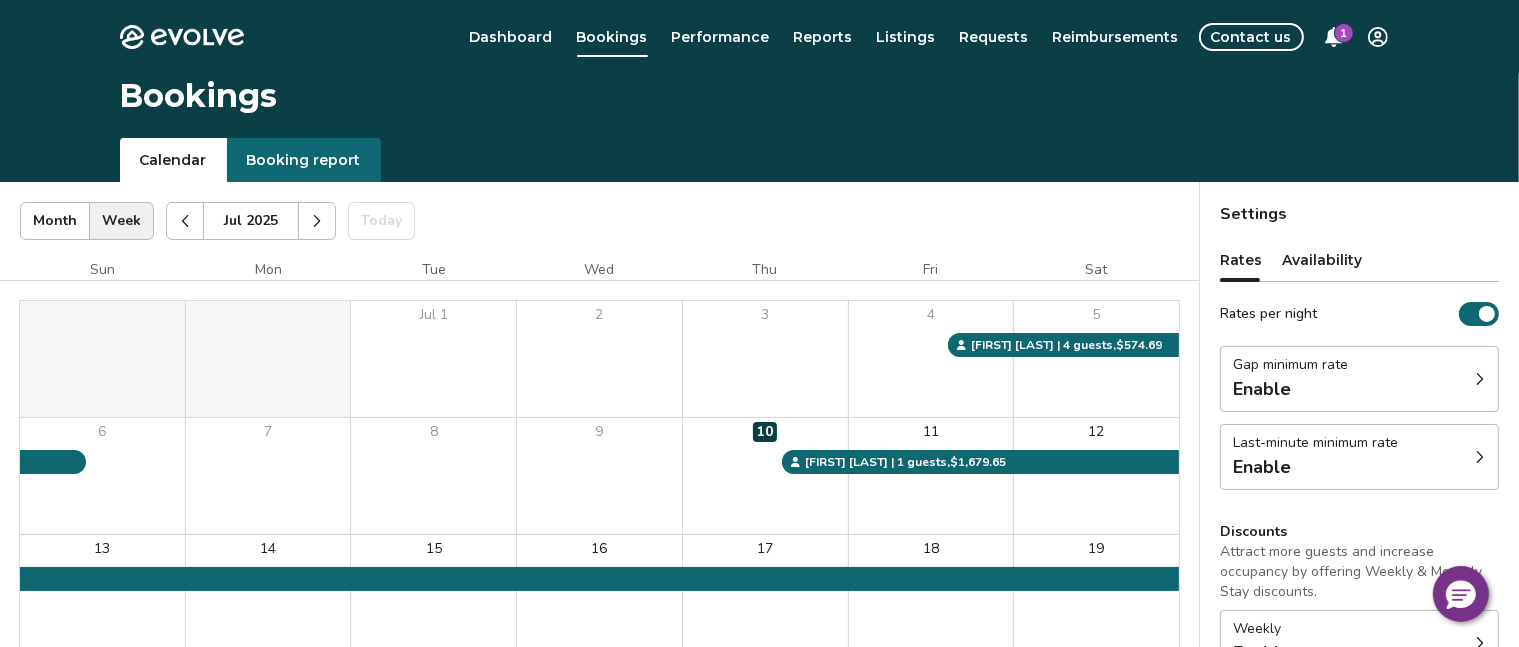 click 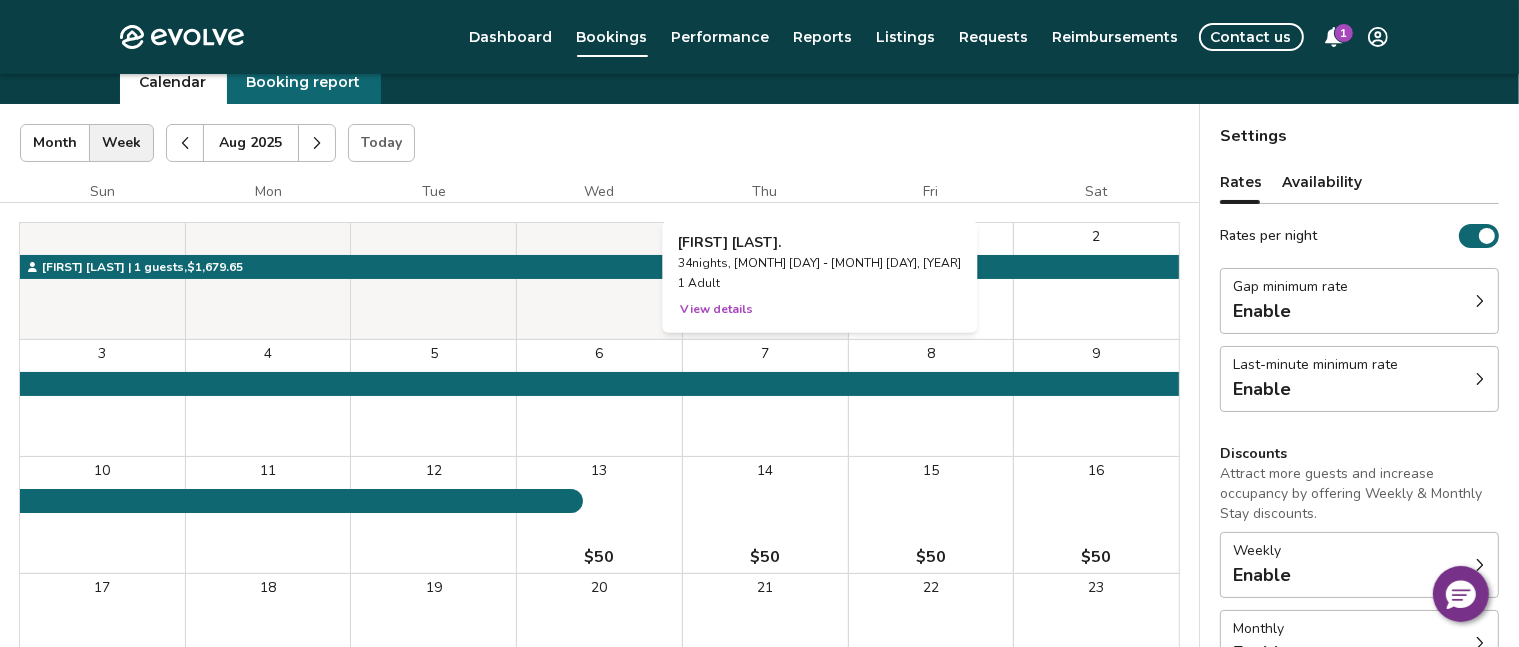 scroll, scrollTop: 75, scrollLeft: 0, axis: vertical 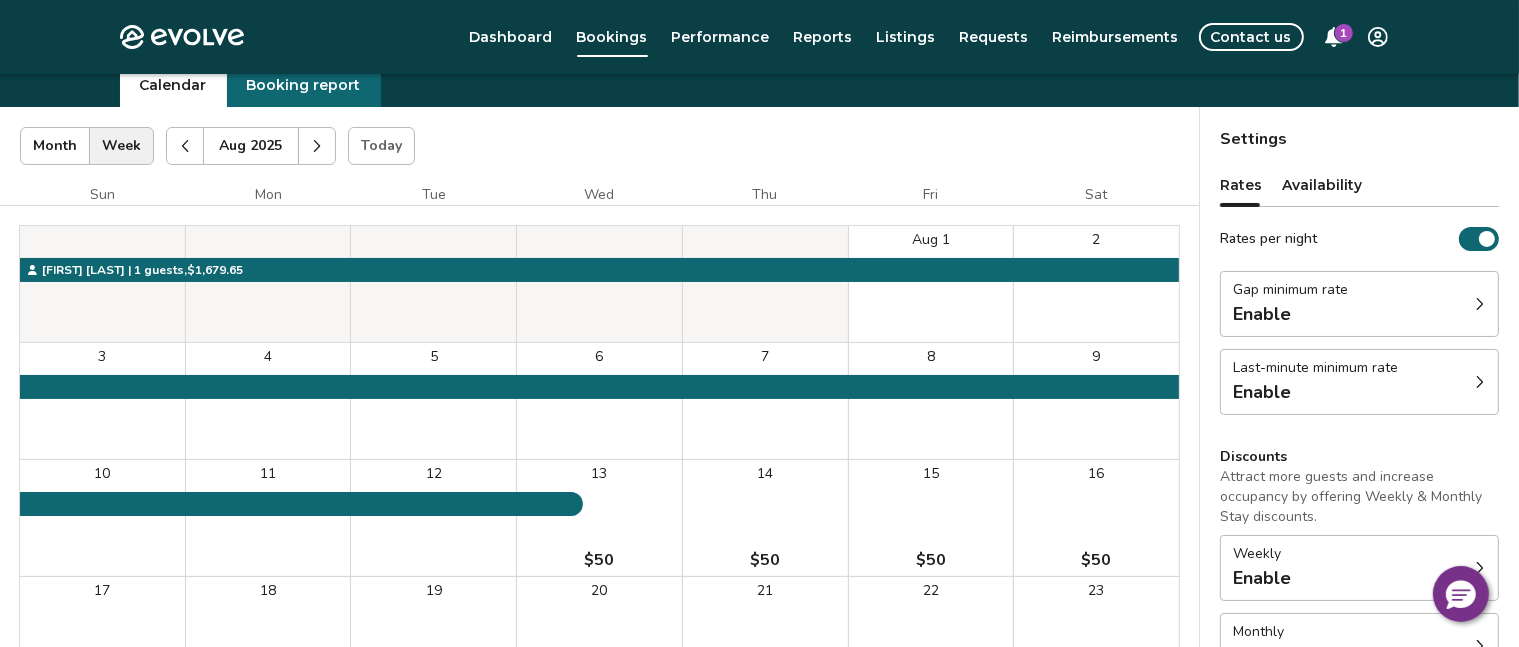 click on "Contact us" at bounding box center (1251, 37) 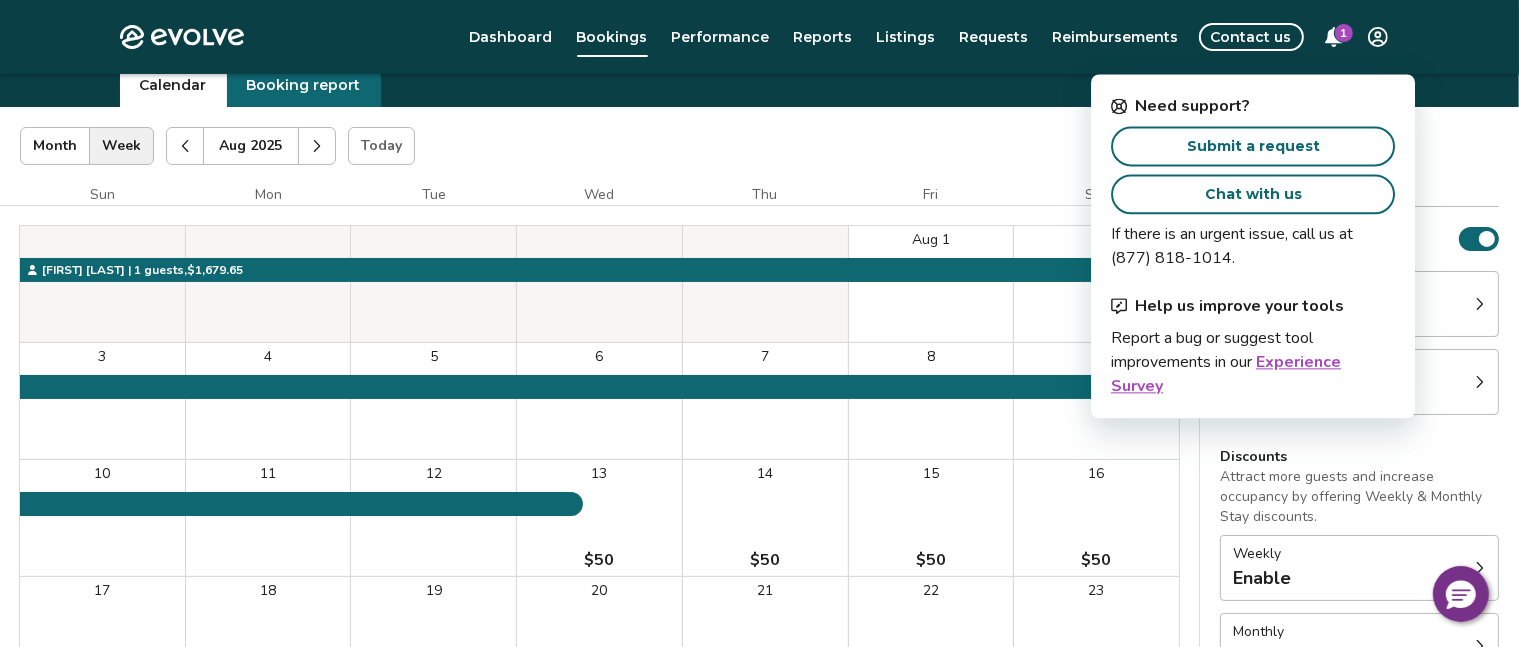 click on "Chat with us" at bounding box center (1253, 194) 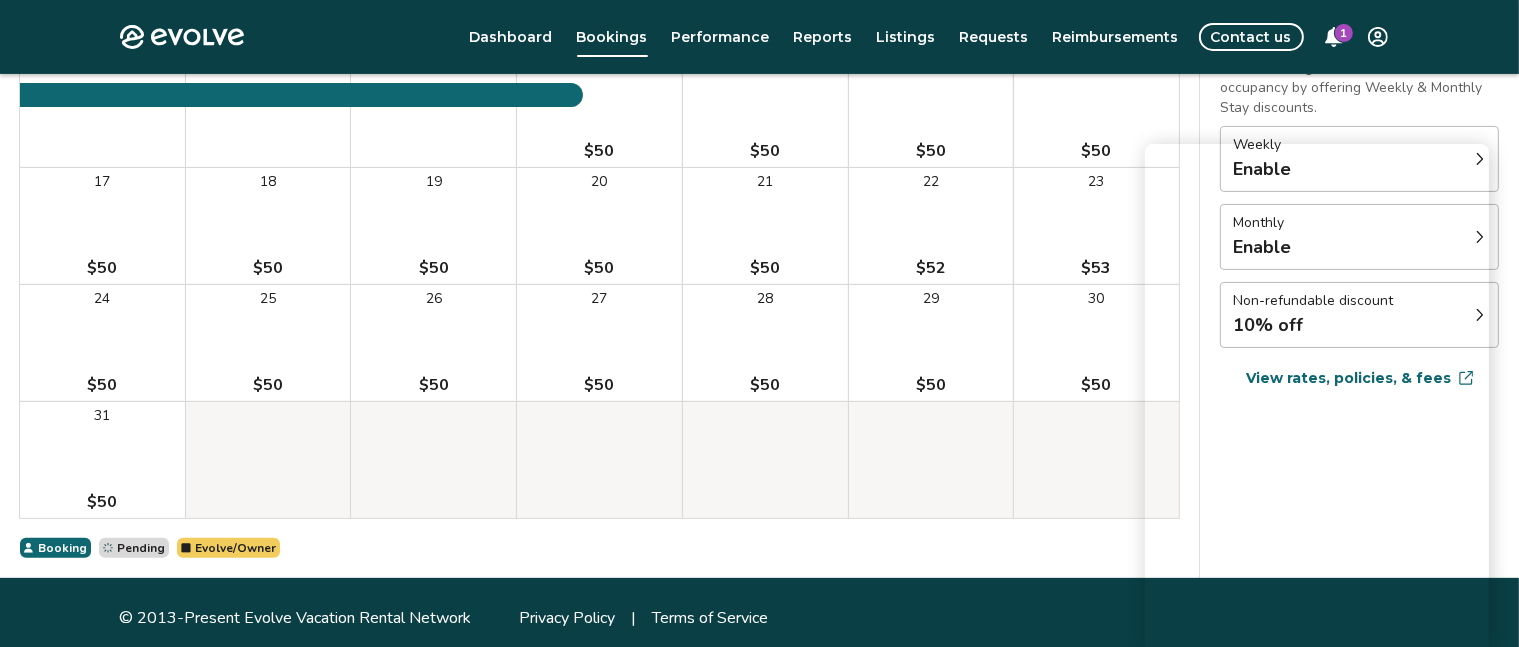 scroll, scrollTop: 494, scrollLeft: 0, axis: vertical 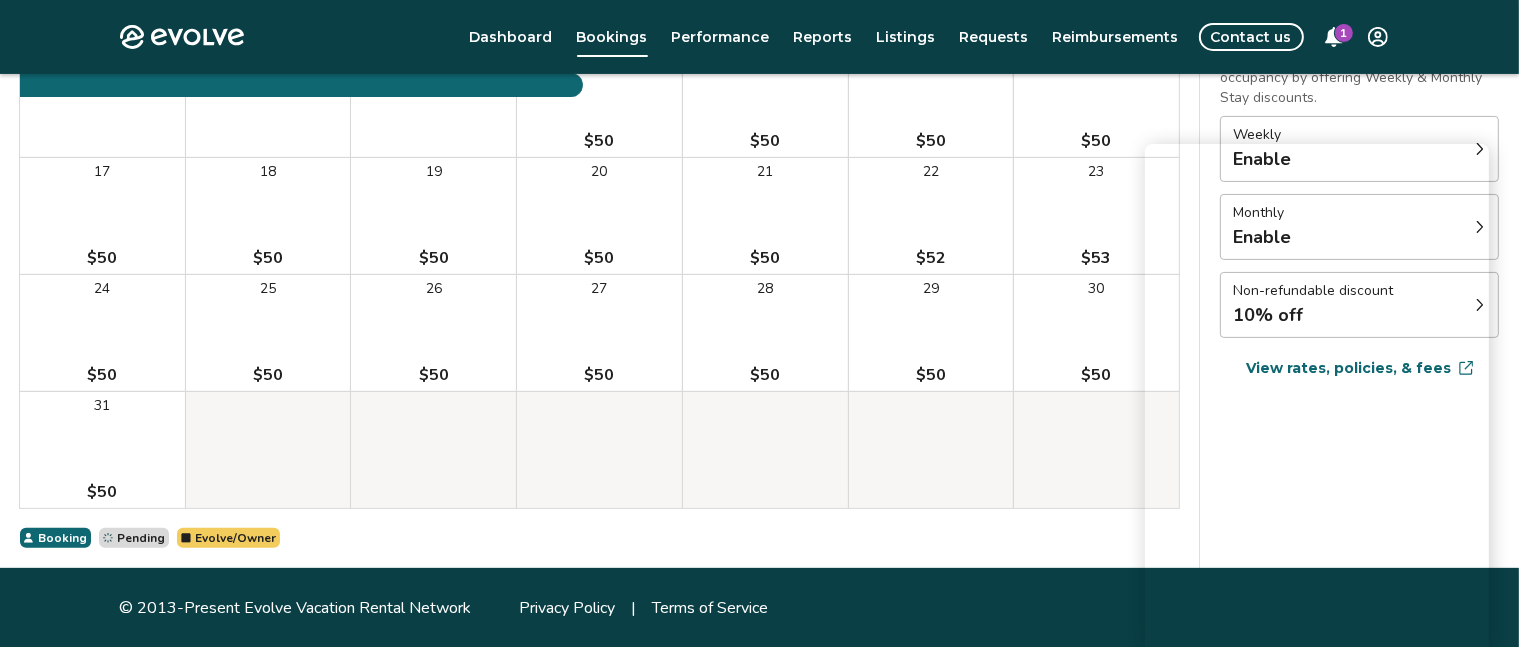 click on "Evolve/Owner" at bounding box center [235, 538] 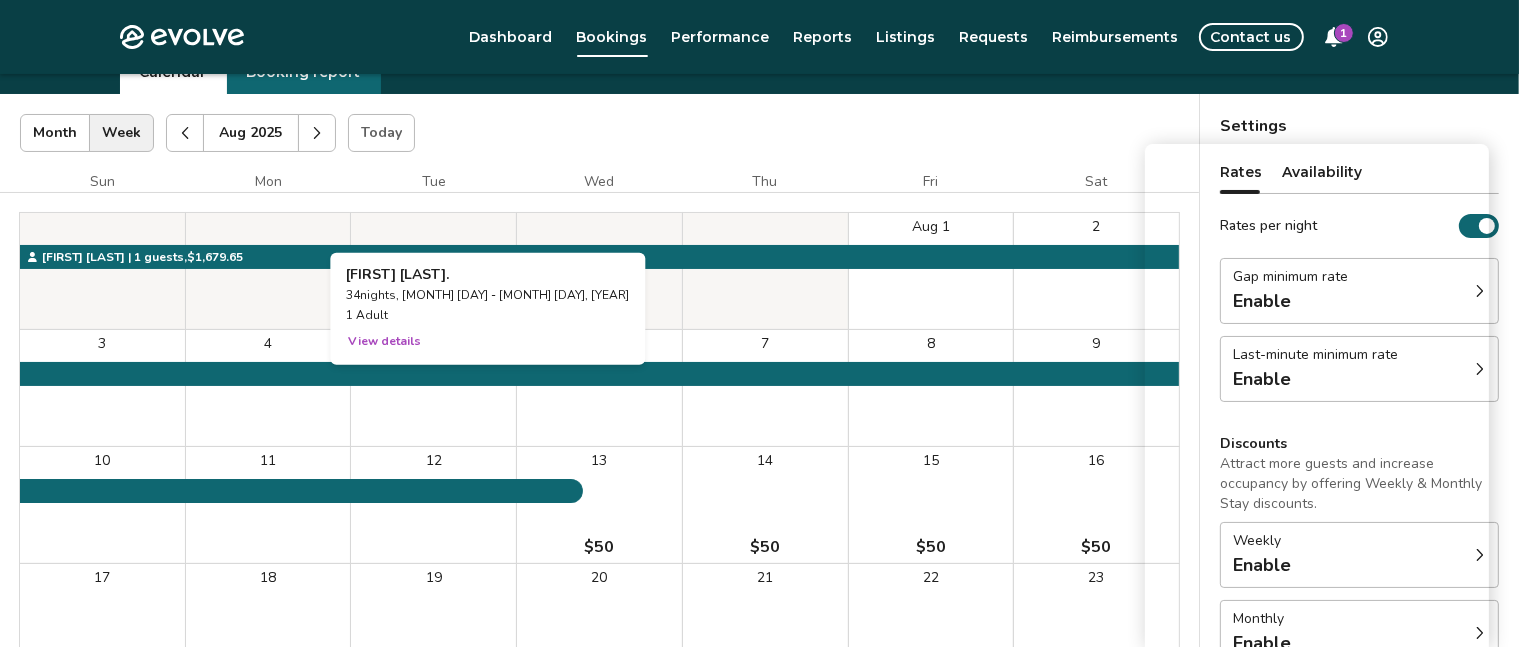 scroll, scrollTop: 0, scrollLeft: 0, axis: both 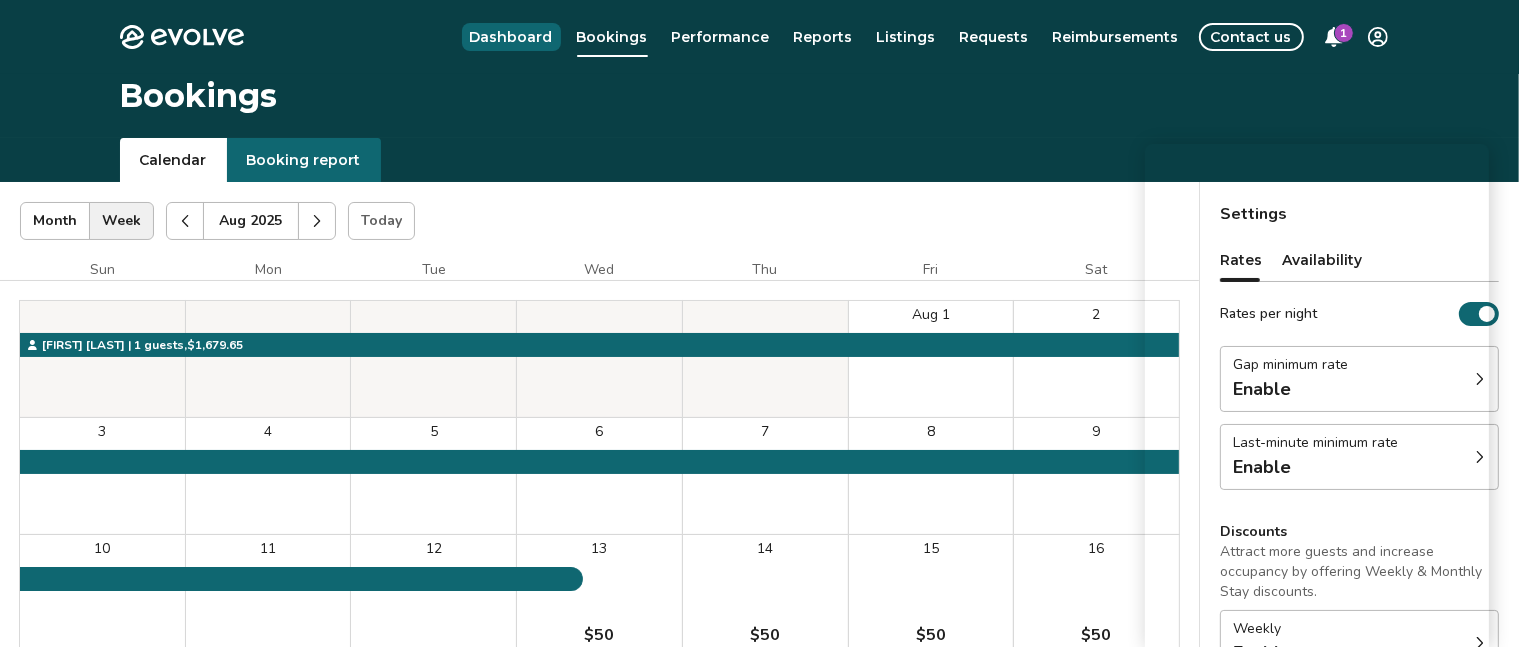 click on "Dashboard" at bounding box center [511, 37] 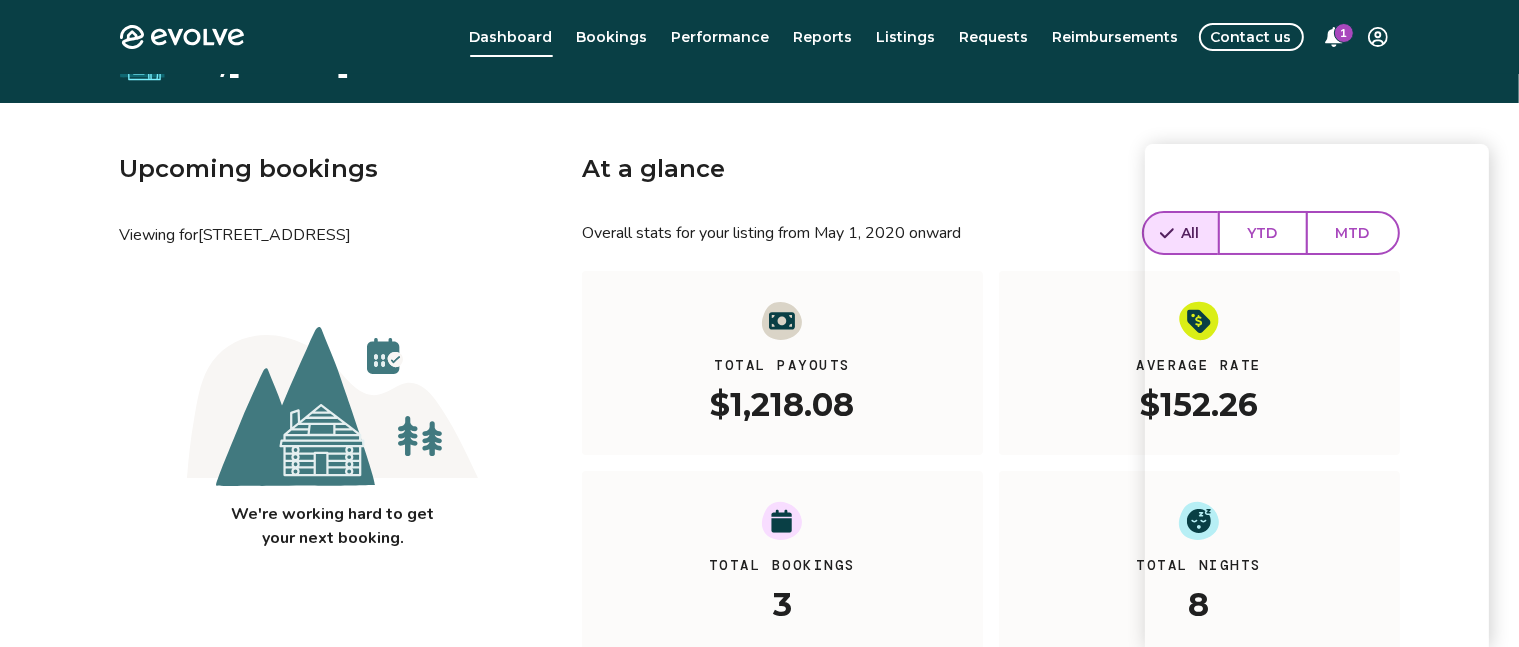 scroll, scrollTop: 0, scrollLeft: 0, axis: both 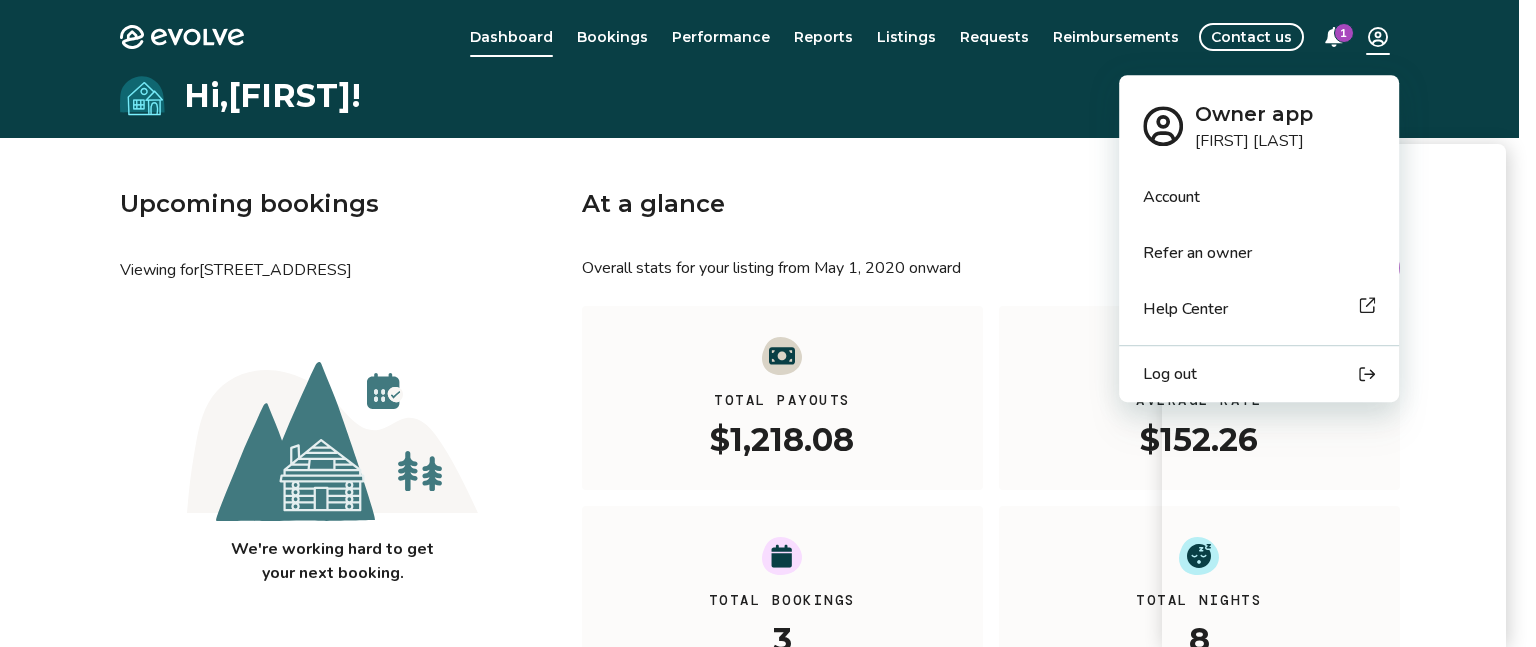 click on "Evolve Dashboard Bookings Performance Reports Listings Requests Reimbursements Contact us 1 Hi, [FIRST] ! Upcoming bookings Viewing for [STREET_ADDRESS] We're working hard to get your next booking. At a glance Overall stats for your listing from [MONTH] [DAY], [YEAR] onward All YTD MTD Total Payouts $1,218.08 Average Rate $152.26 Total Bookings 3 Total Nights 8 View performance Looking for the booking site links to your listing? You can find these under the Listings overview © 2013-Present Evolve Vacation Rental Network Privacy Policy | Terms of Service Owner app [FIRST] [LAST] Account Refer an owner Help Center Log out" at bounding box center [768, 517] 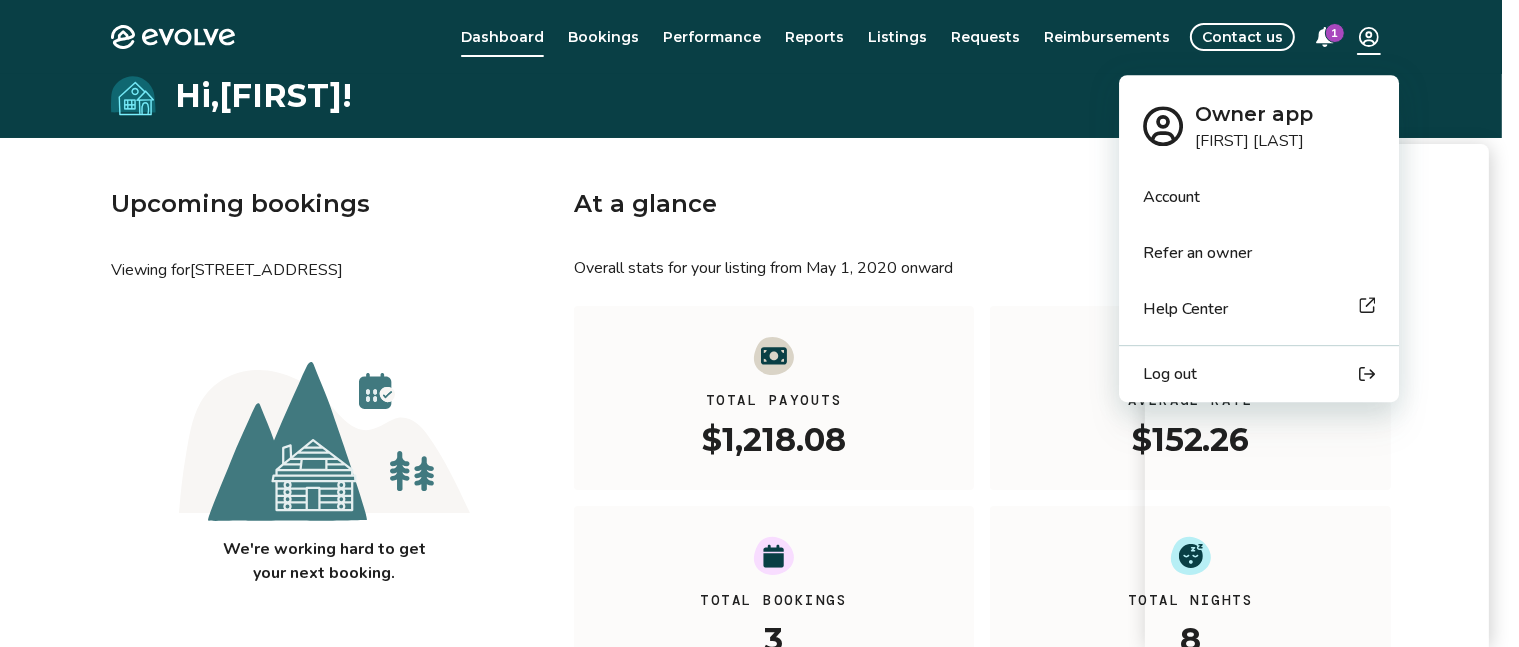 click on "Evolve Dashboard Bookings Performance Reports Listings Requests Reimbursements Contact us 1 Hi, [FIRST] ! Upcoming bookings Viewing for [STREET_ADDRESS] We're working hard to get your next booking. At a glance Overall stats for your listing from [MONTH] [DAY], [YEAR] onward All YTD MTD Total Payouts $1,218.08 Average Rate $152.26 Total Bookings 3 Total Nights 8 View performance Looking for the booking site links to your listing? You can find these under the Listings overview © 2013-Present Evolve Vacation Rental Network Privacy Policy | Terms of Service Owner app [FIRST] [LAST] Account Refer an owner Help Center Log out" at bounding box center [759, 517] 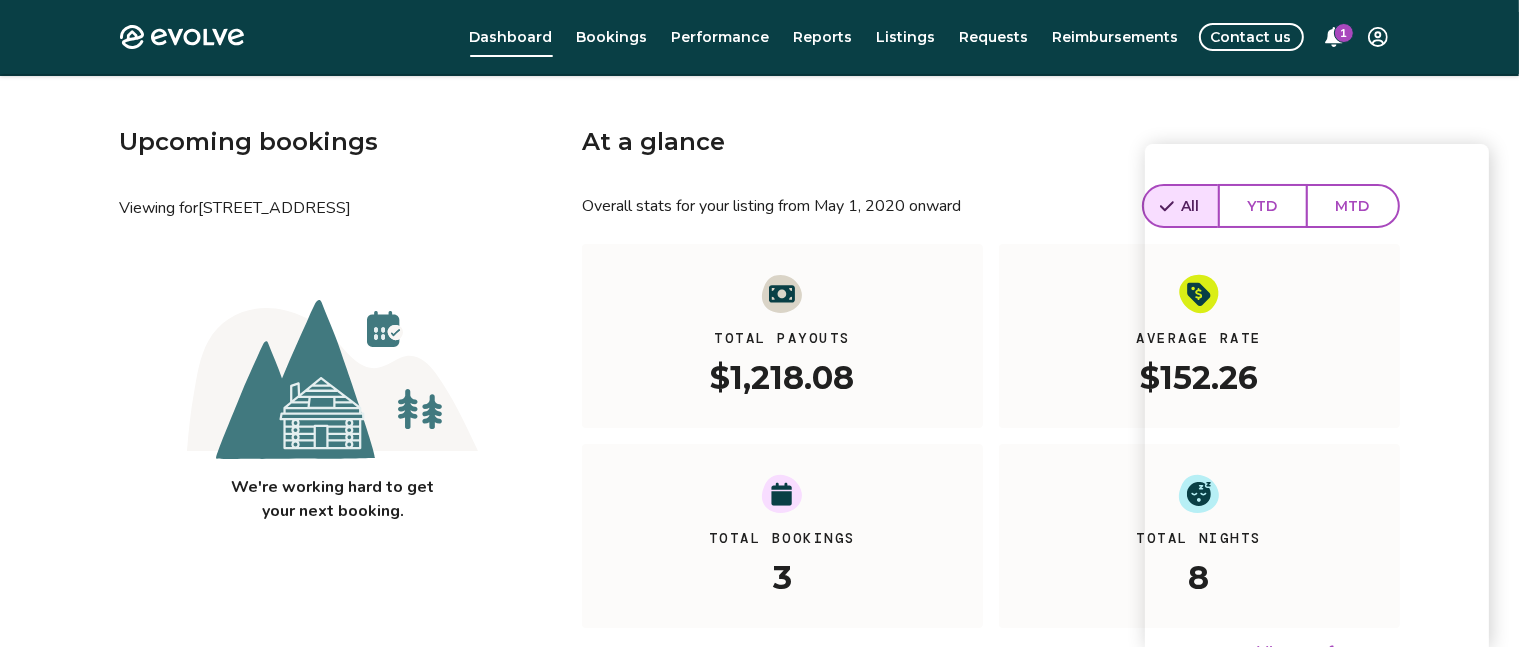 scroll, scrollTop: 0, scrollLeft: 0, axis: both 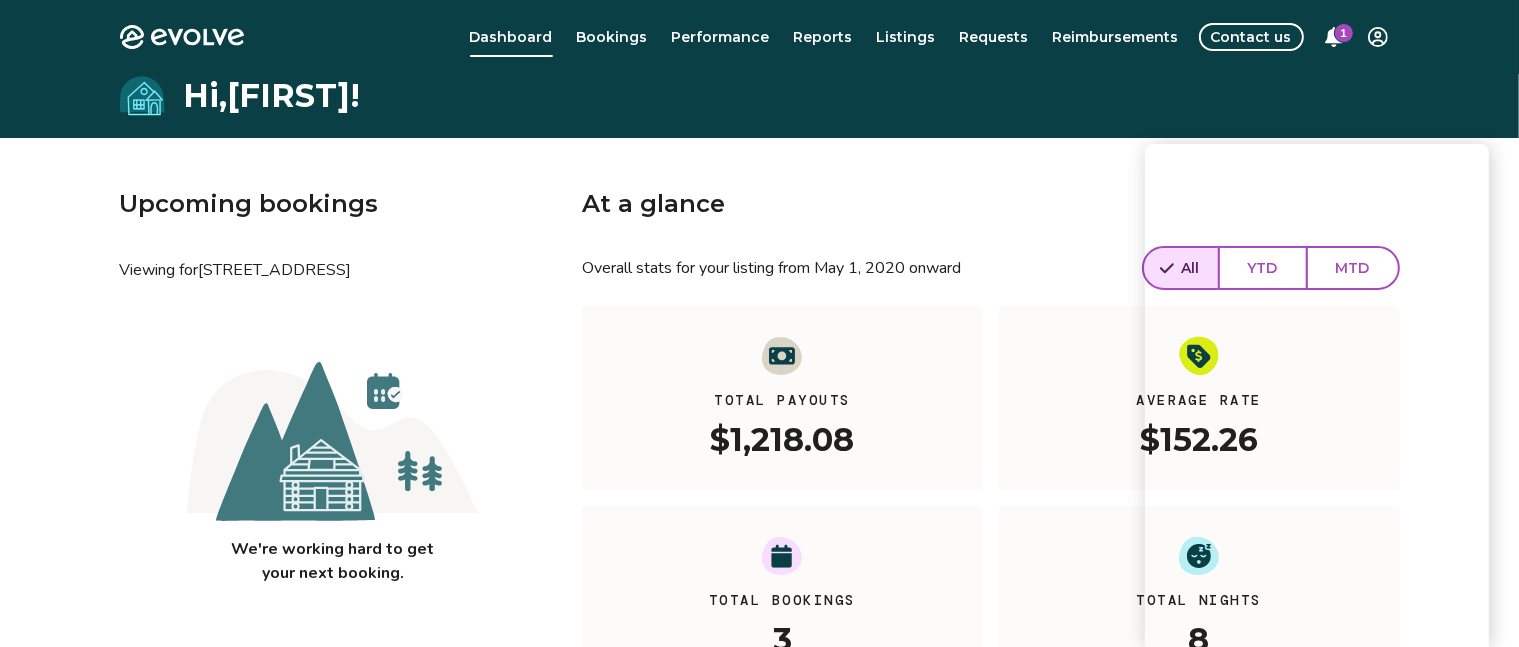 click on "Evolve Dashboard Bookings Performance Reports Listings Requests Reimbursements Contact us 1 Hi, [FIRST] ! Upcoming bookings Viewing for [STREET_ADDRESS] We're working hard to get your next booking. At a glance Overall stats for your listing from [MONTH] [DAY], [YEAR] onward All YTD MTD Total Payouts $1,218.08 Average Rate $152.26 Total Bookings 3 Total Nights 8 View performance Looking for the booking site links to your listing? You can find these under the Listings overview © 2013-Present Evolve Vacation Rental Network Privacy Policy | Terms of Service" at bounding box center [759, 517] 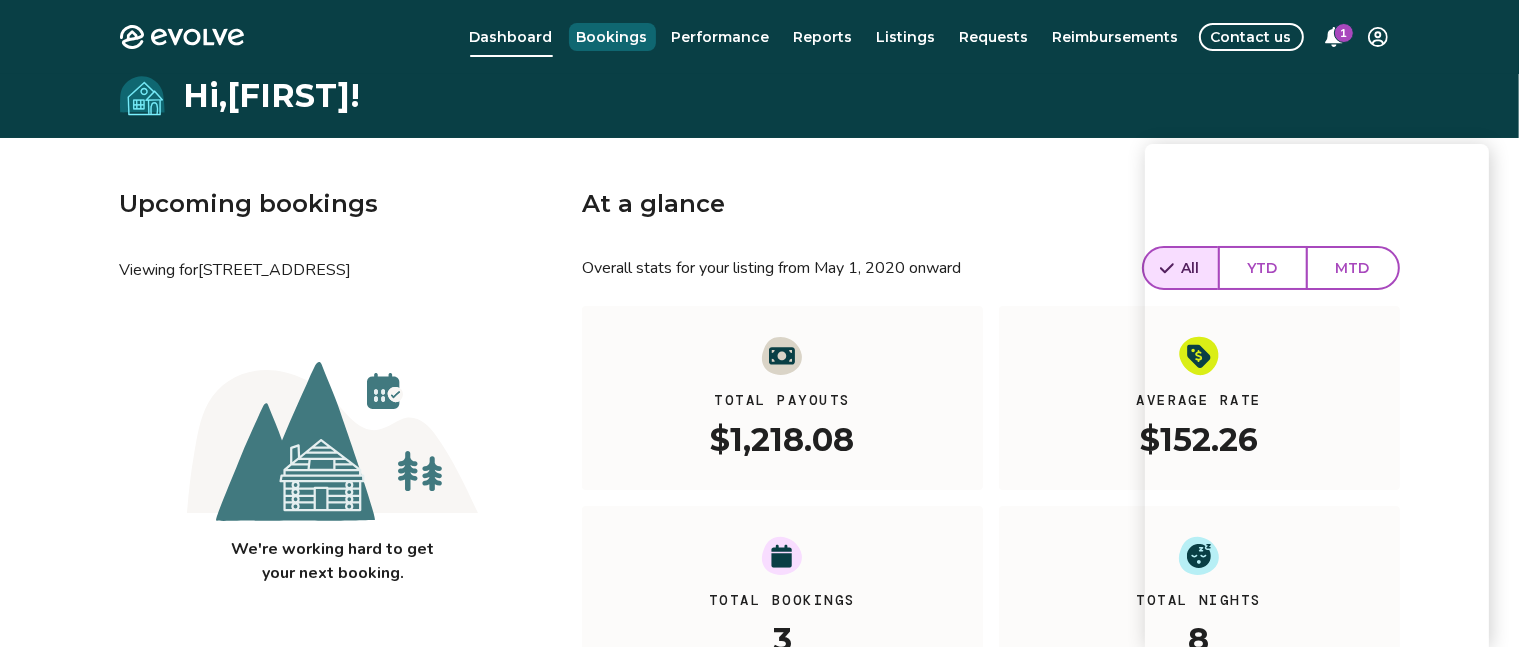 click on "Bookings" at bounding box center [612, 37] 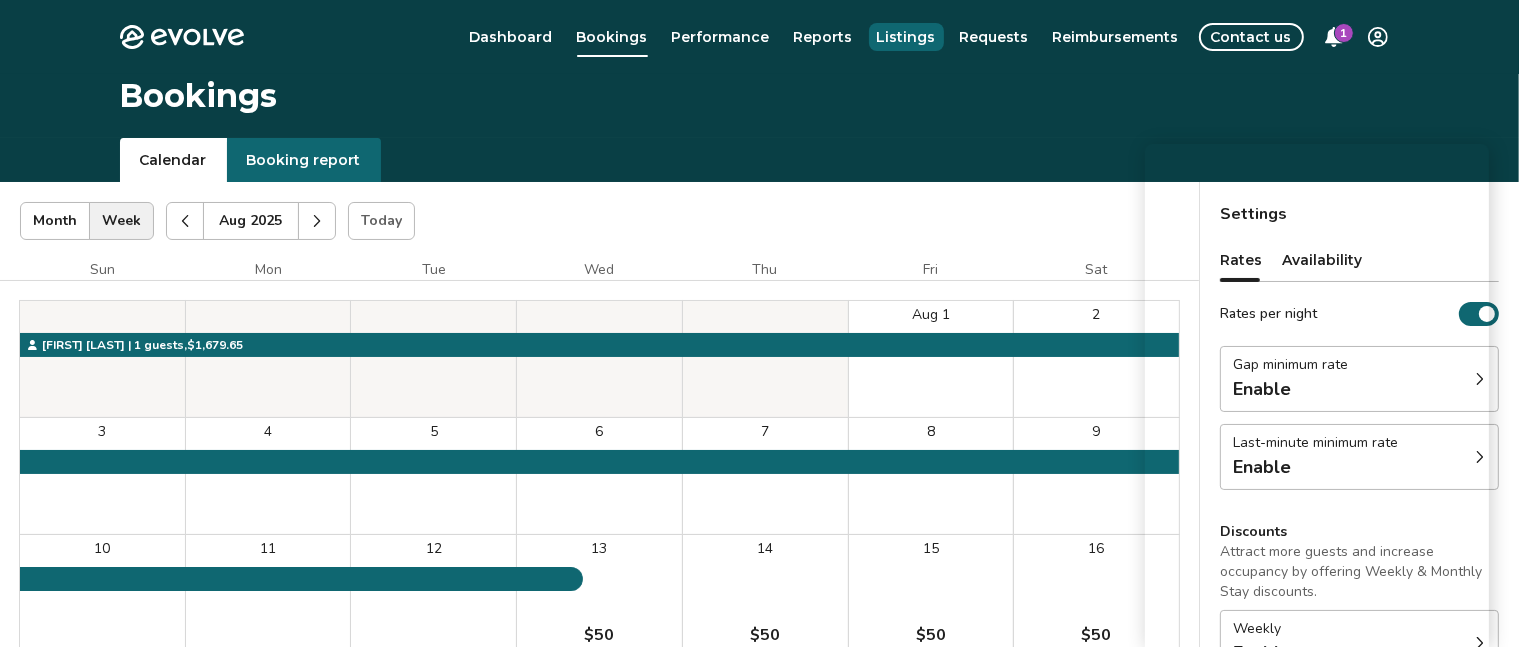click on "Listings" at bounding box center (906, 37) 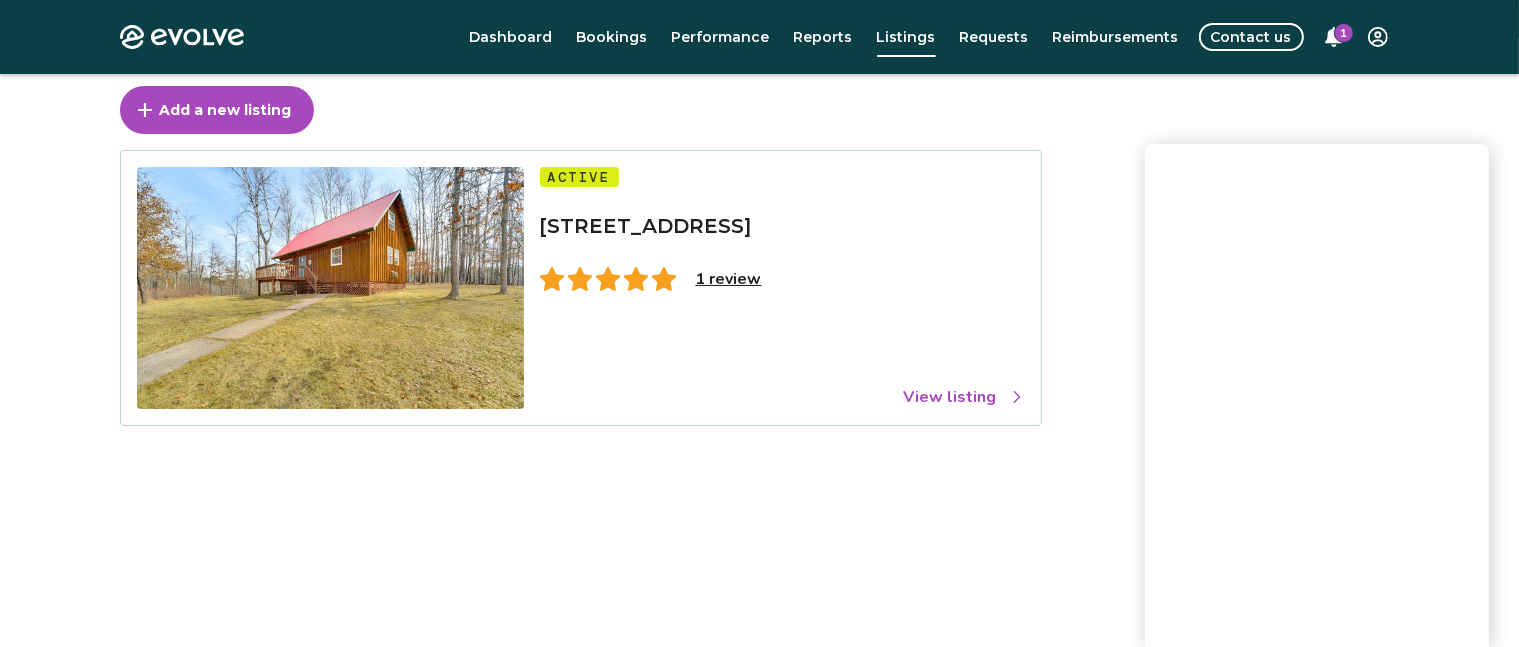 scroll, scrollTop: 100, scrollLeft: 0, axis: vertical 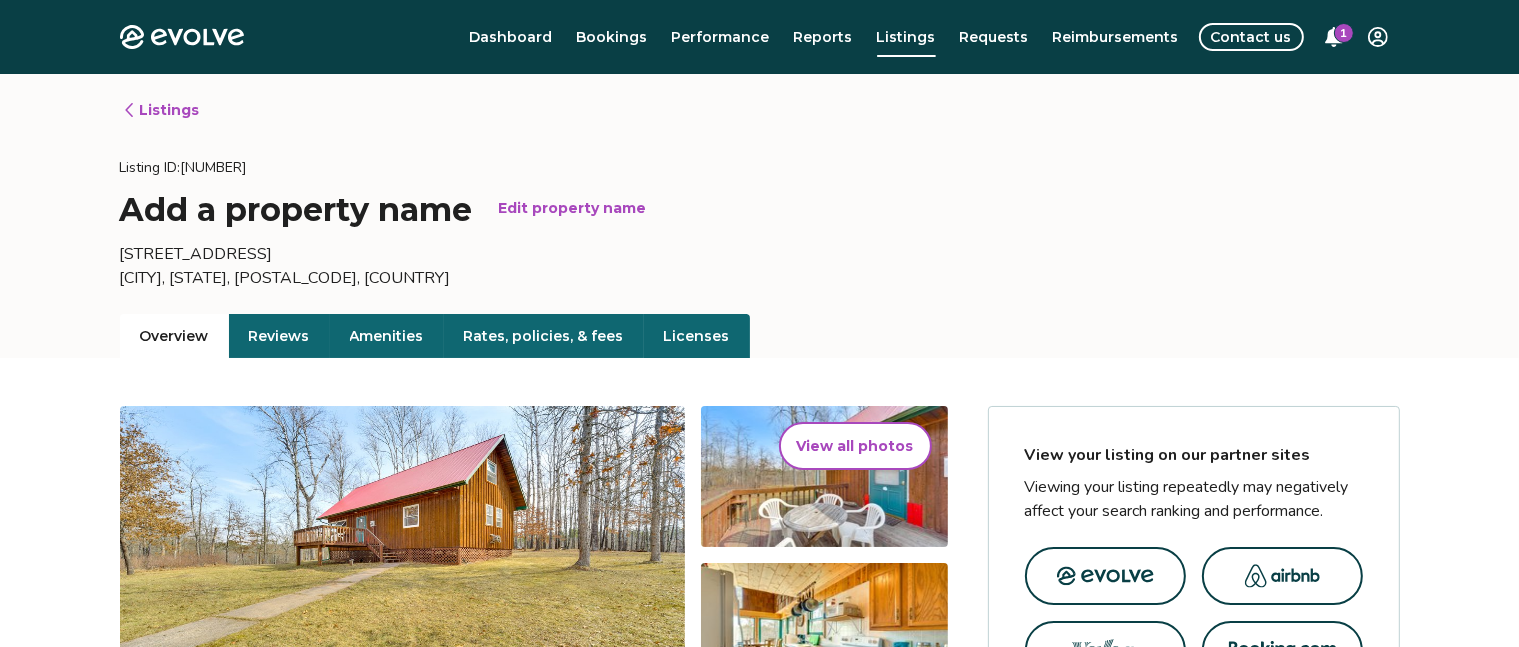click on "Reviews" at bounding box center [279, 336] 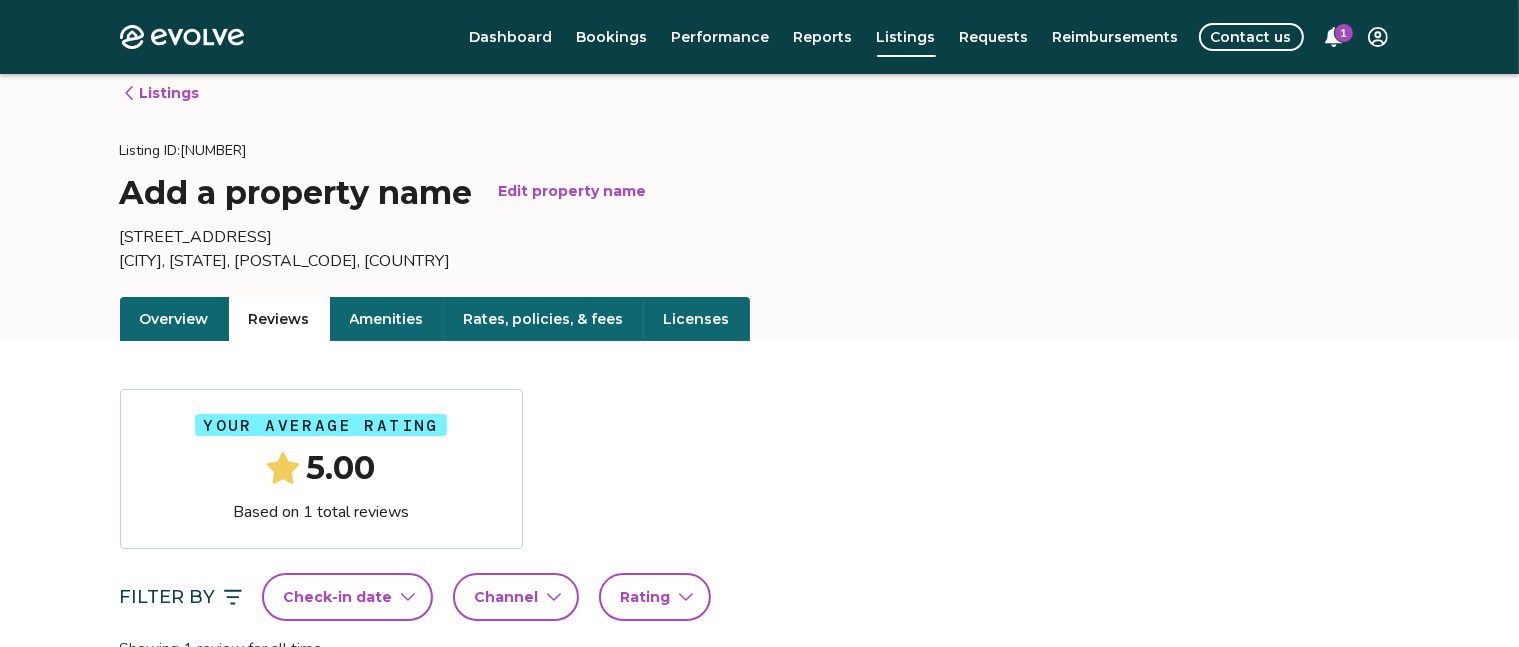 scroll, scrollTop: 0, scrollLeft: 0, axis: both 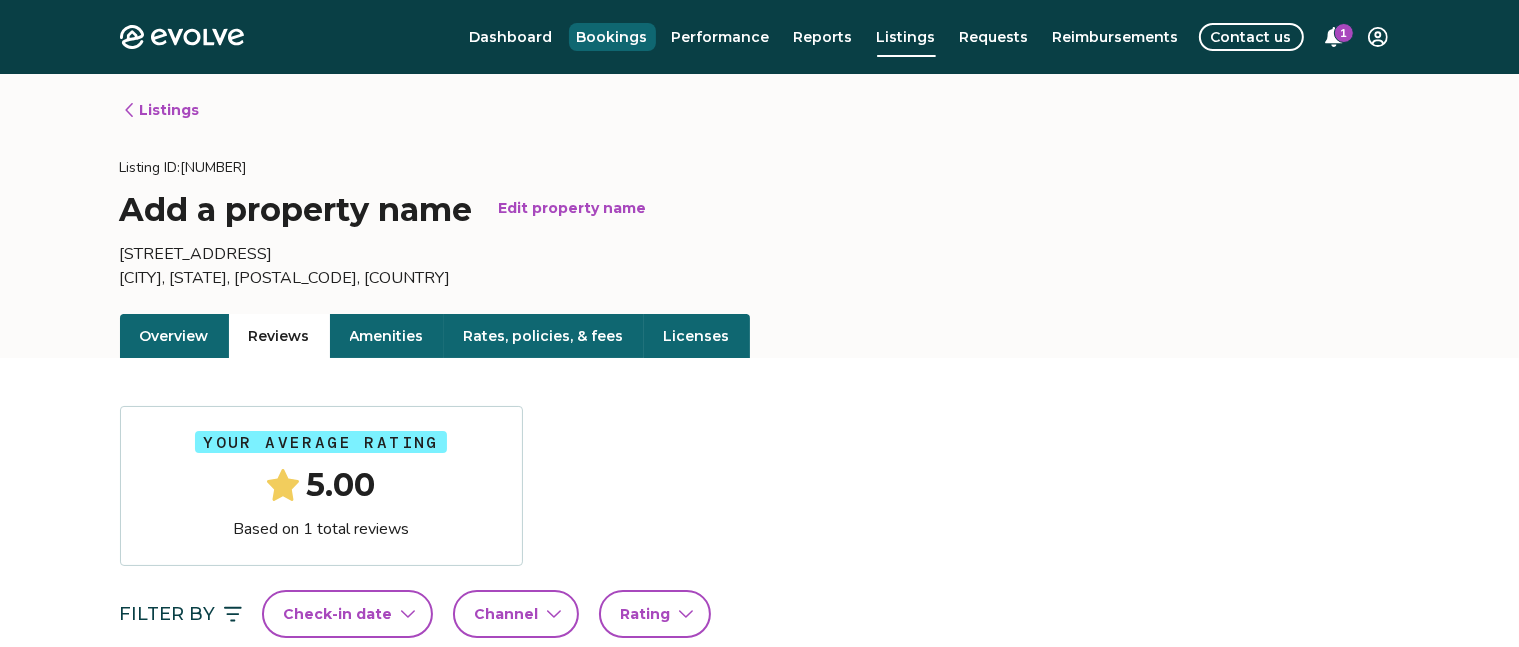 click on "Bookings" at bounding box center [612, 37] 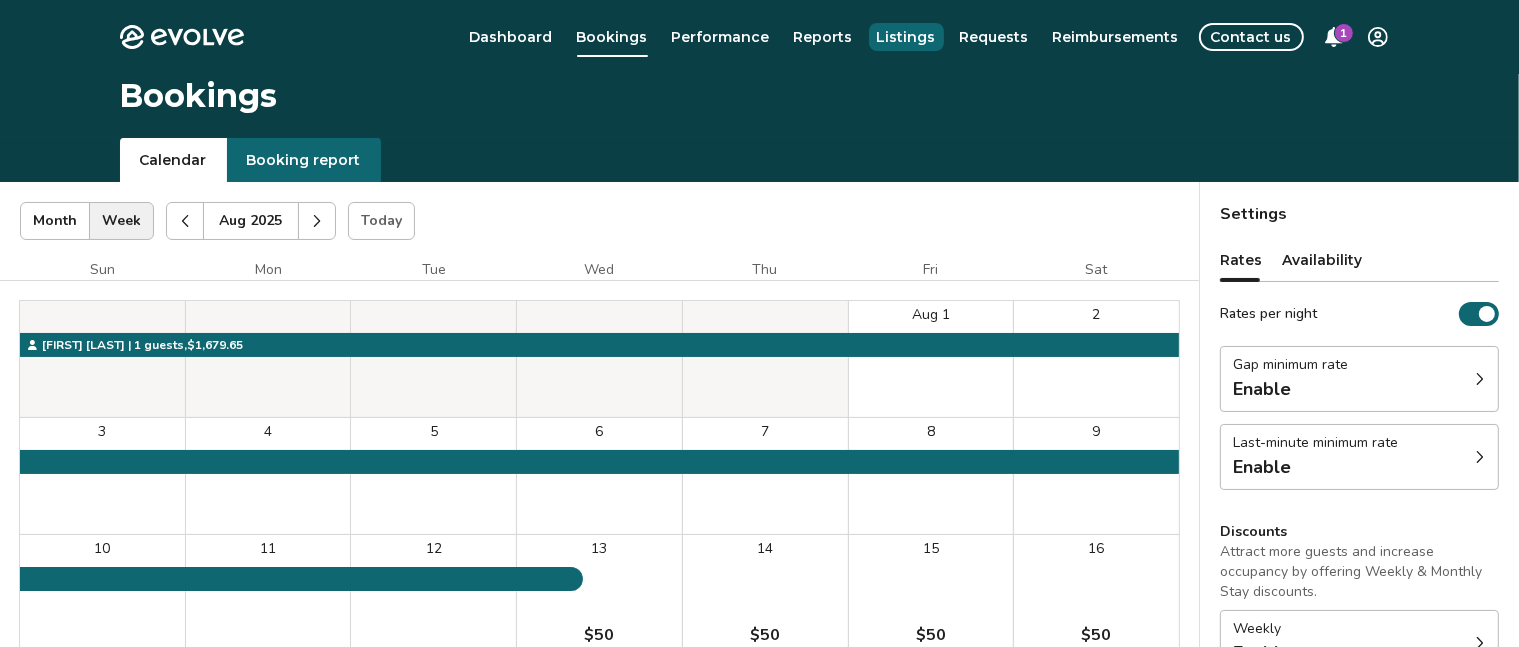 click on "Listings" at bounding box center [906, 37] 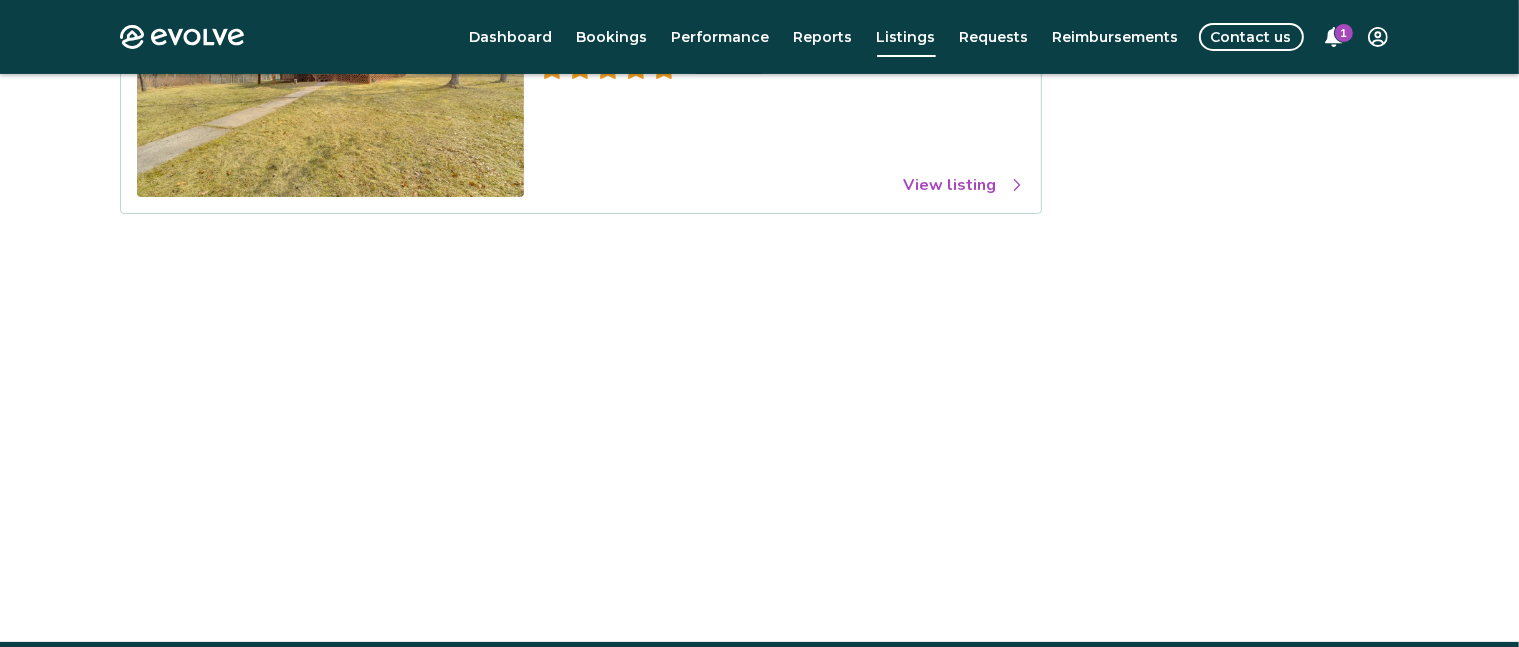 scroll, scrollTop: 37, scrollLeft: 0, axis: vertical 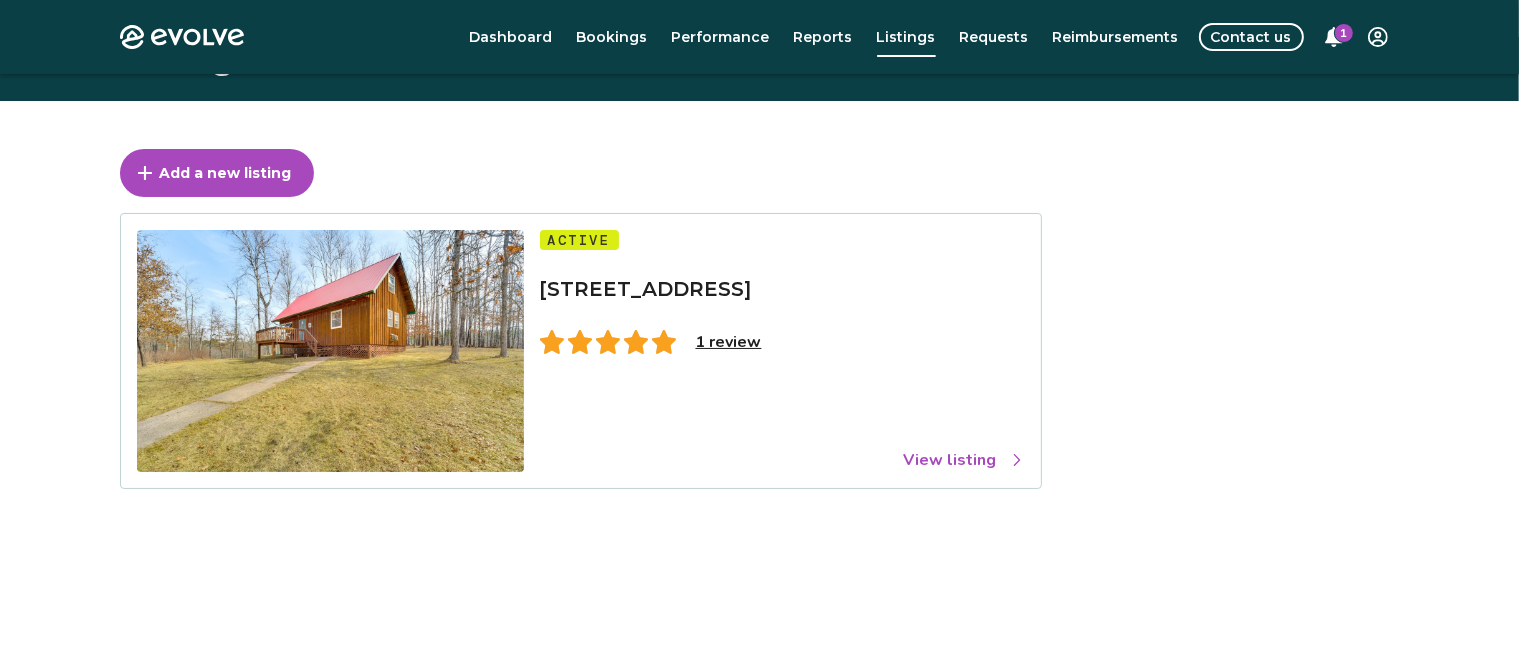 click on "View listing" at bounding box center [964, 460] 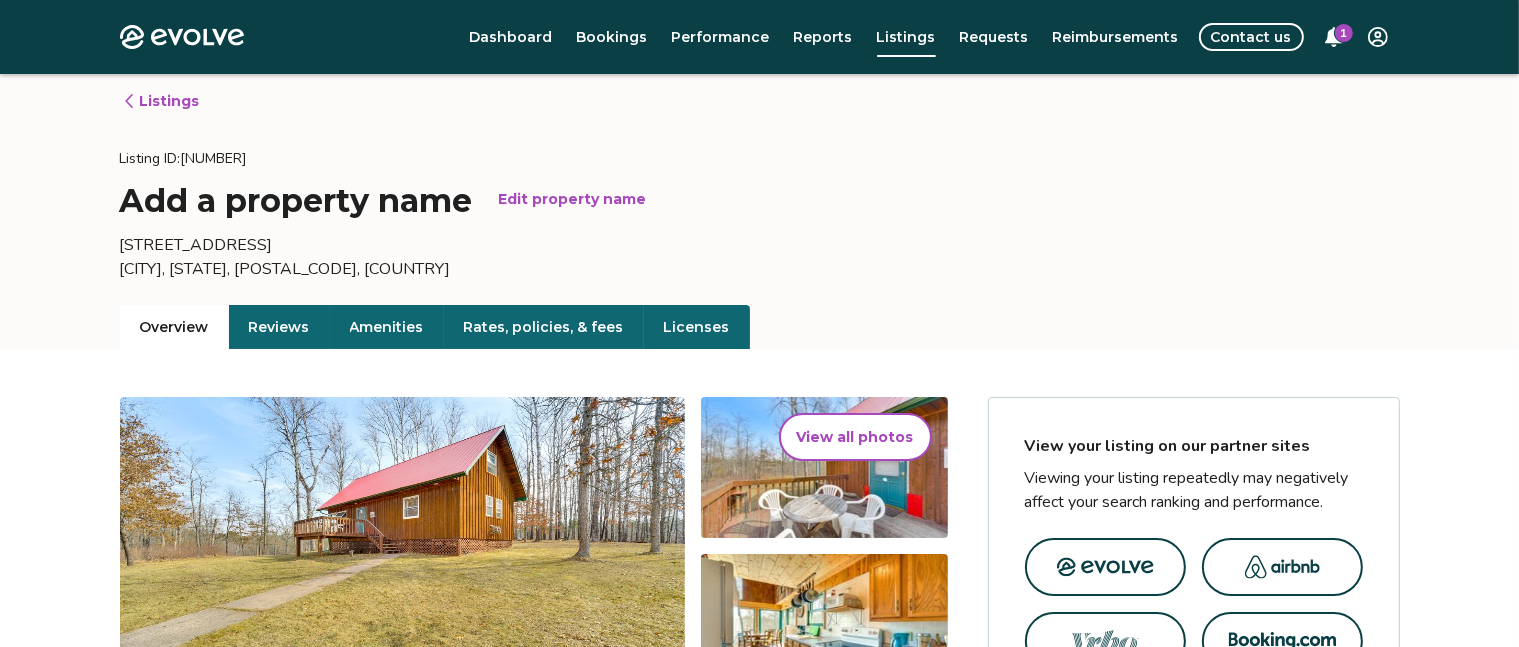 scroll, scrollTop: 0, scrollLeft: 0, axis: both 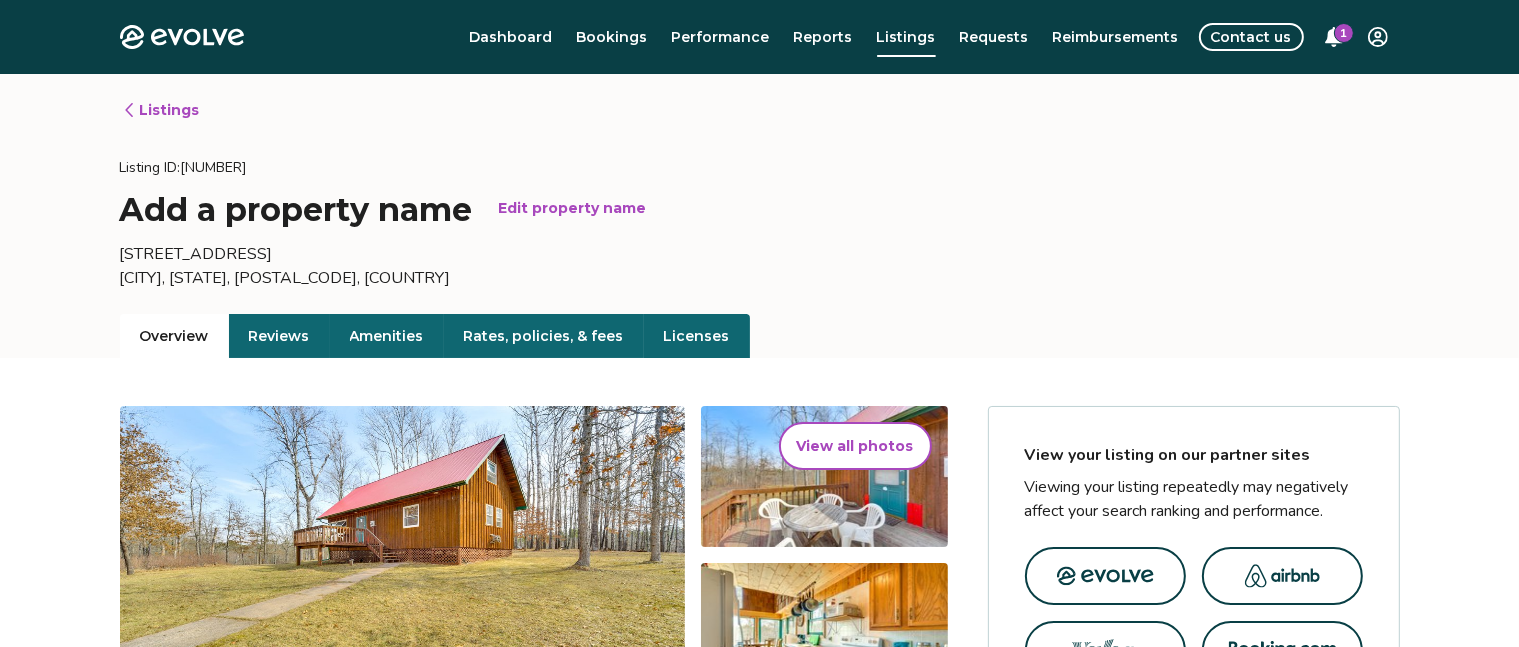 click on "Rates, policies, & fees" at bounding box center (544, 336) 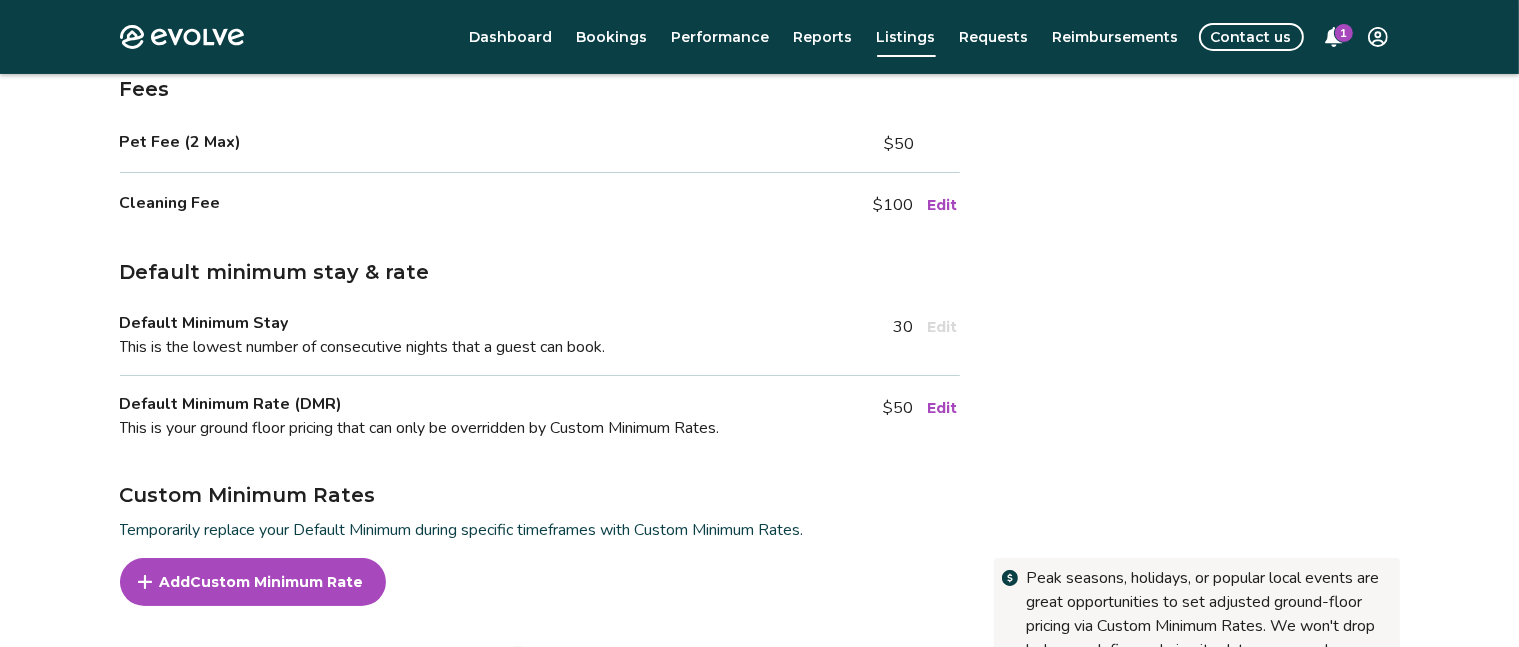 scroll, scrollTop: 332, scrollLeft: 0, axis: vertical 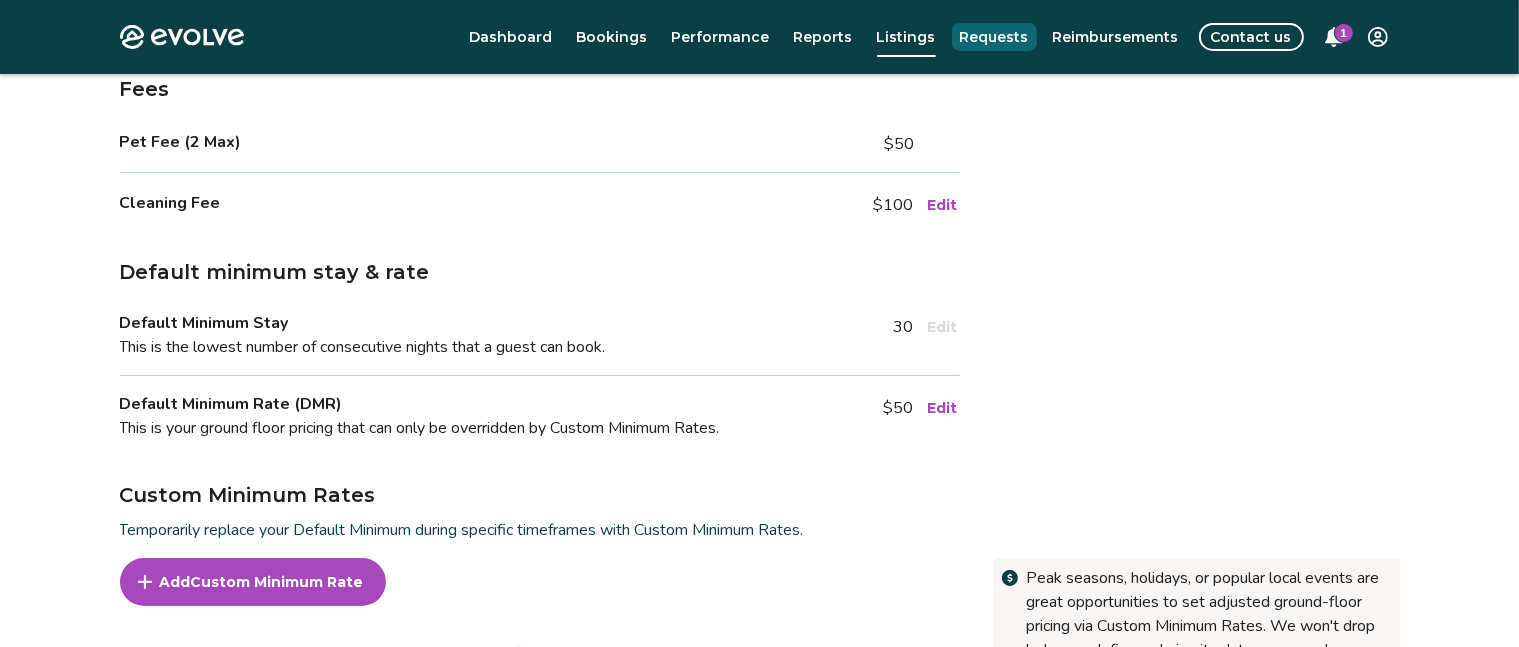 click on "Requests" at bounding box center [994, 37] 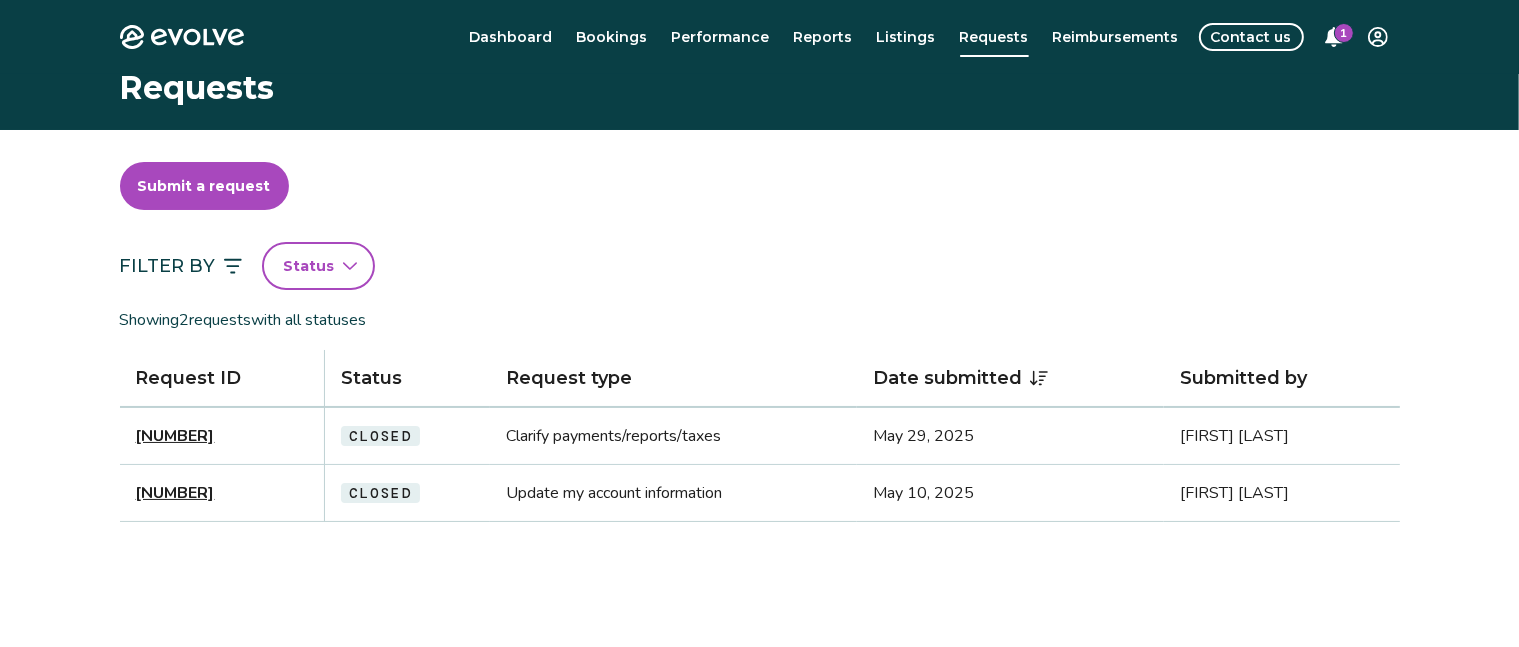scroll, scrollTop: 0, scrollLeft: 0, axis: both 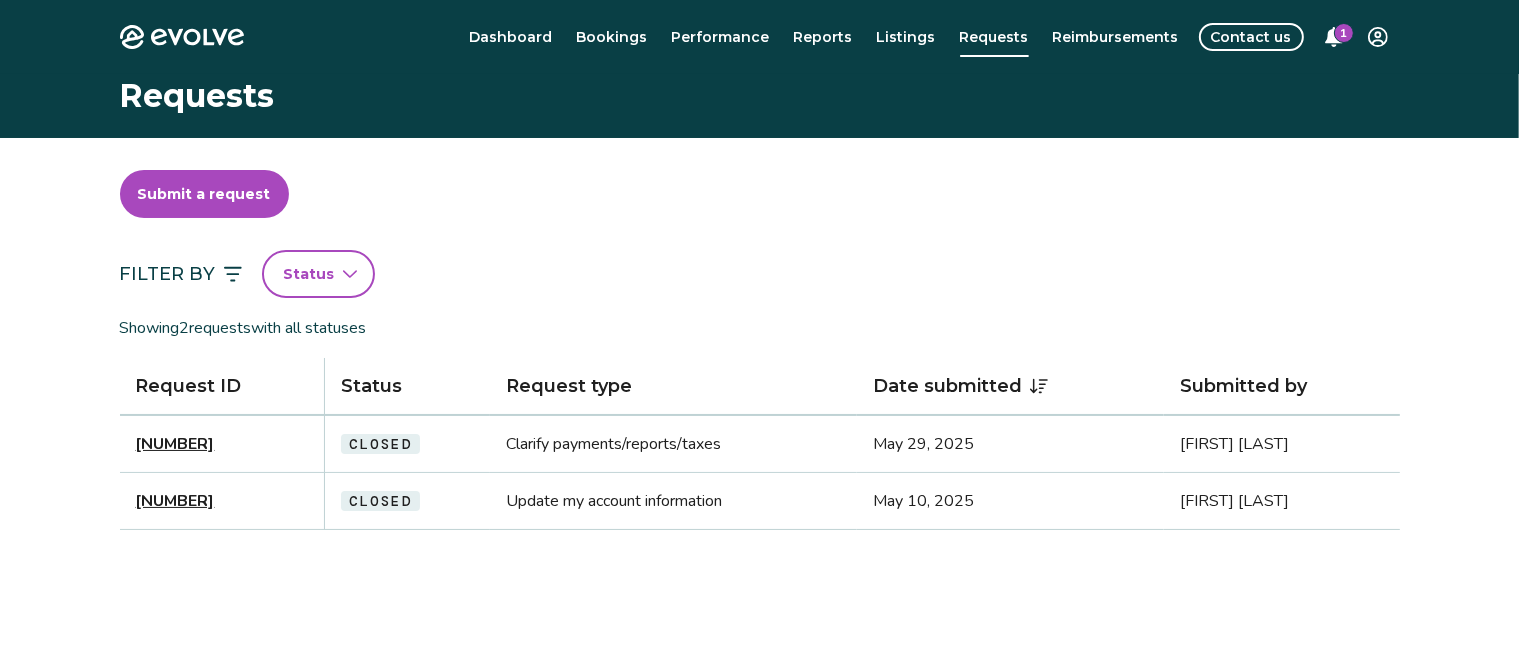click on "Dashboard" at bounding box center (511, 37) 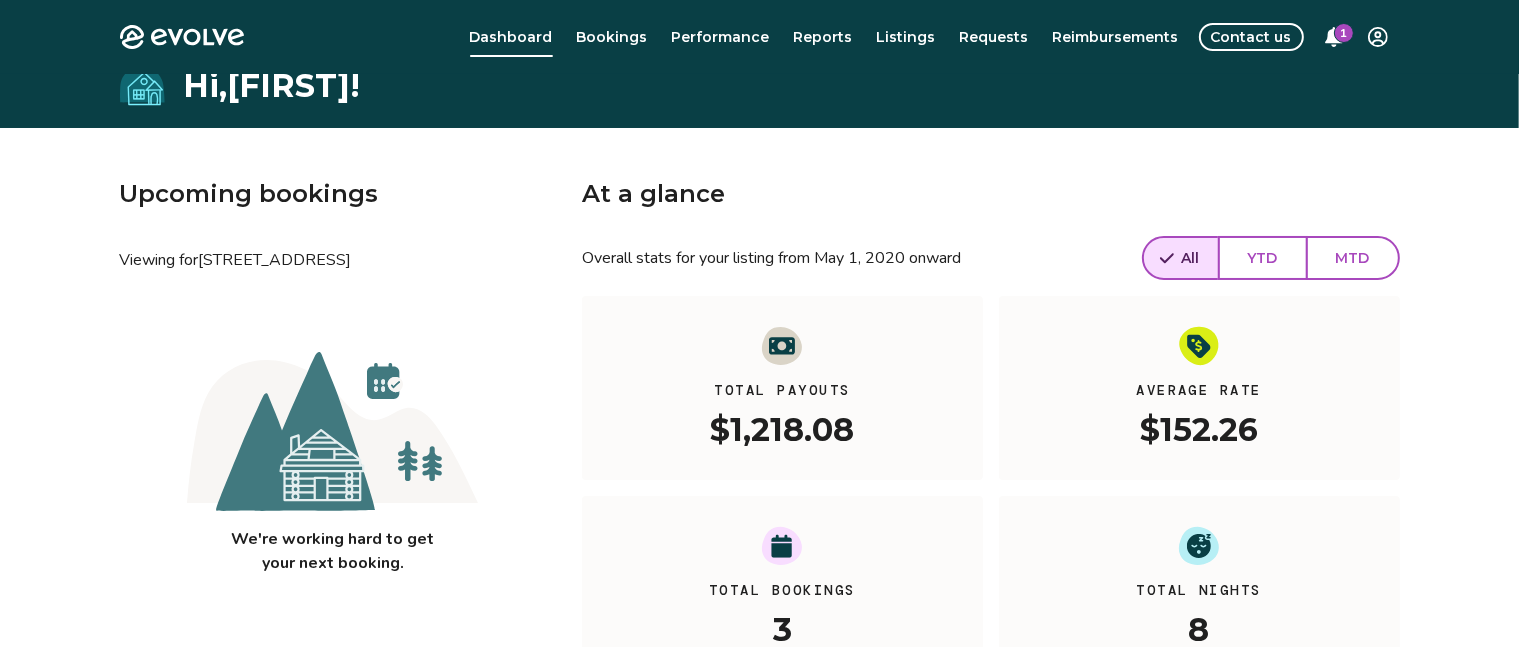 scroll, scrollTop: 0, scrollLeft: 0, axis: both 